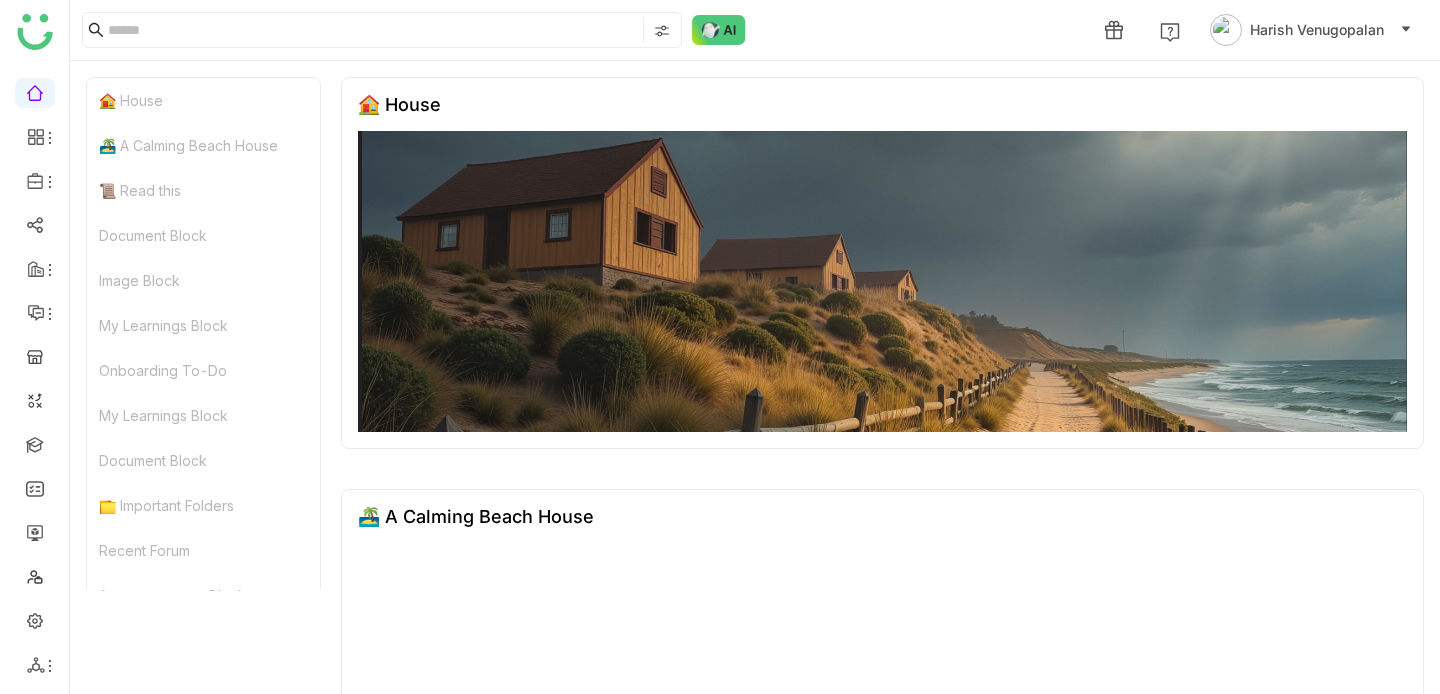 scroll, scrollTop: 0, scrollLeft: 0, axis: both 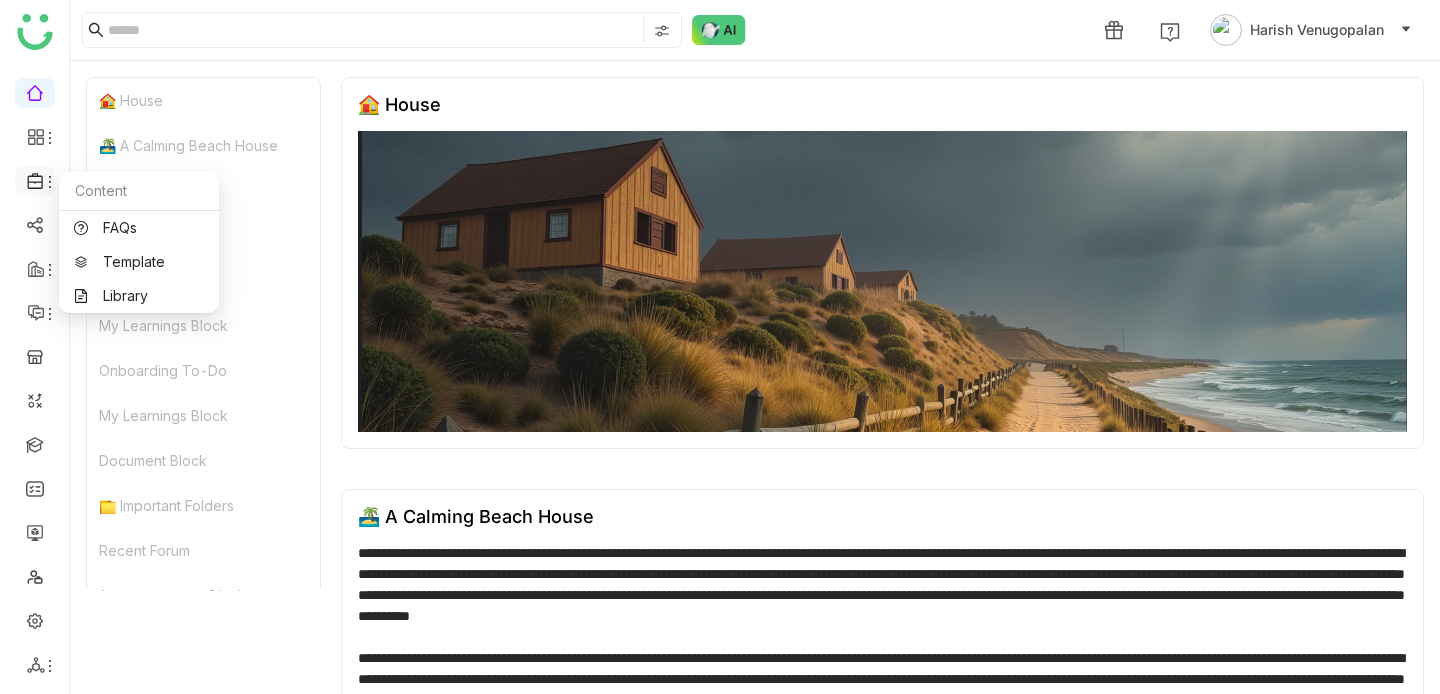 click 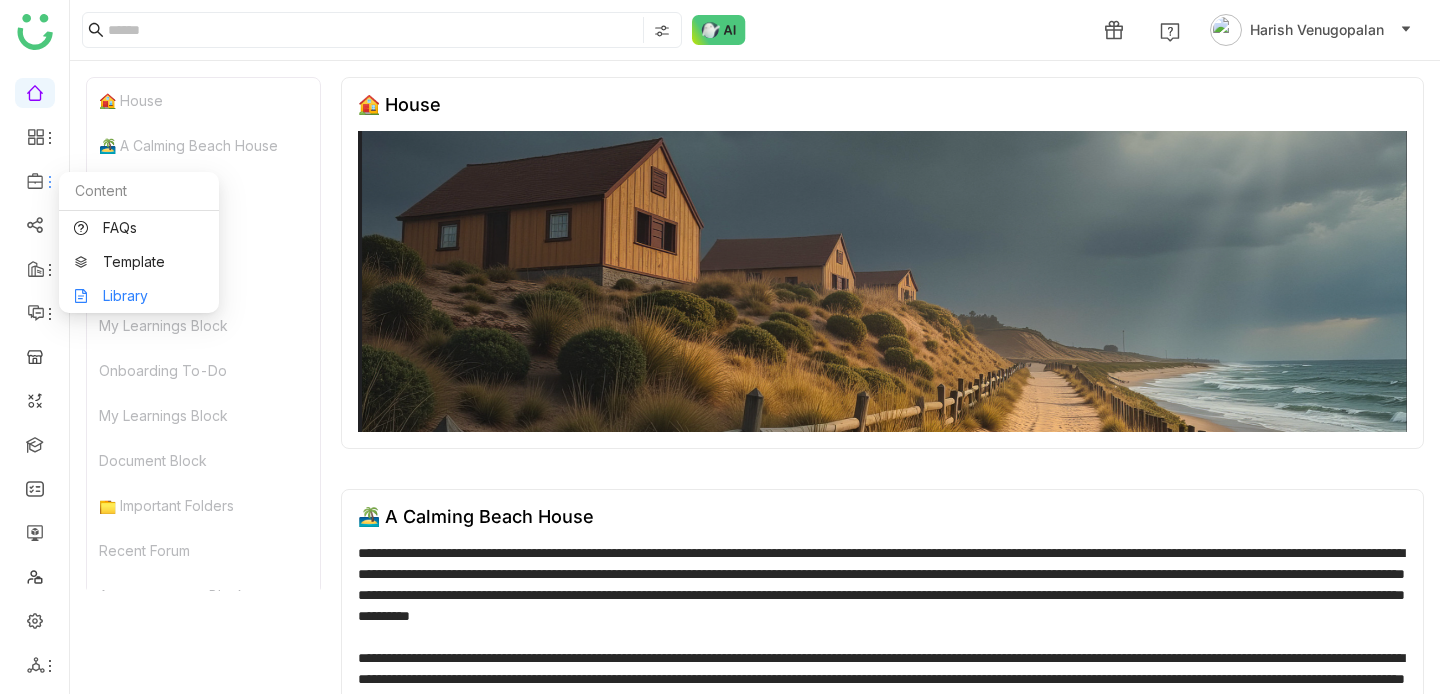 click on "Library" at bounding box center (139, 296) 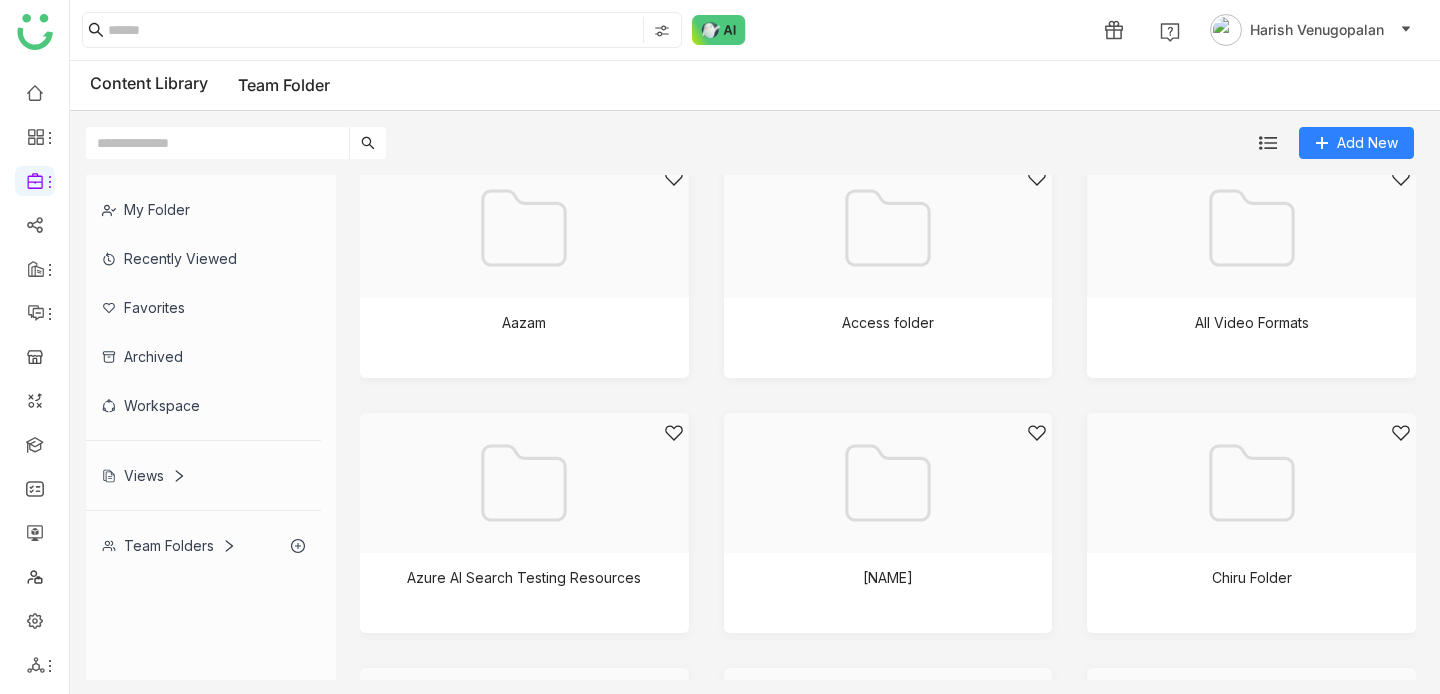 scroll, scrollTop: 526, scrollLeft: 0, axis: vertical 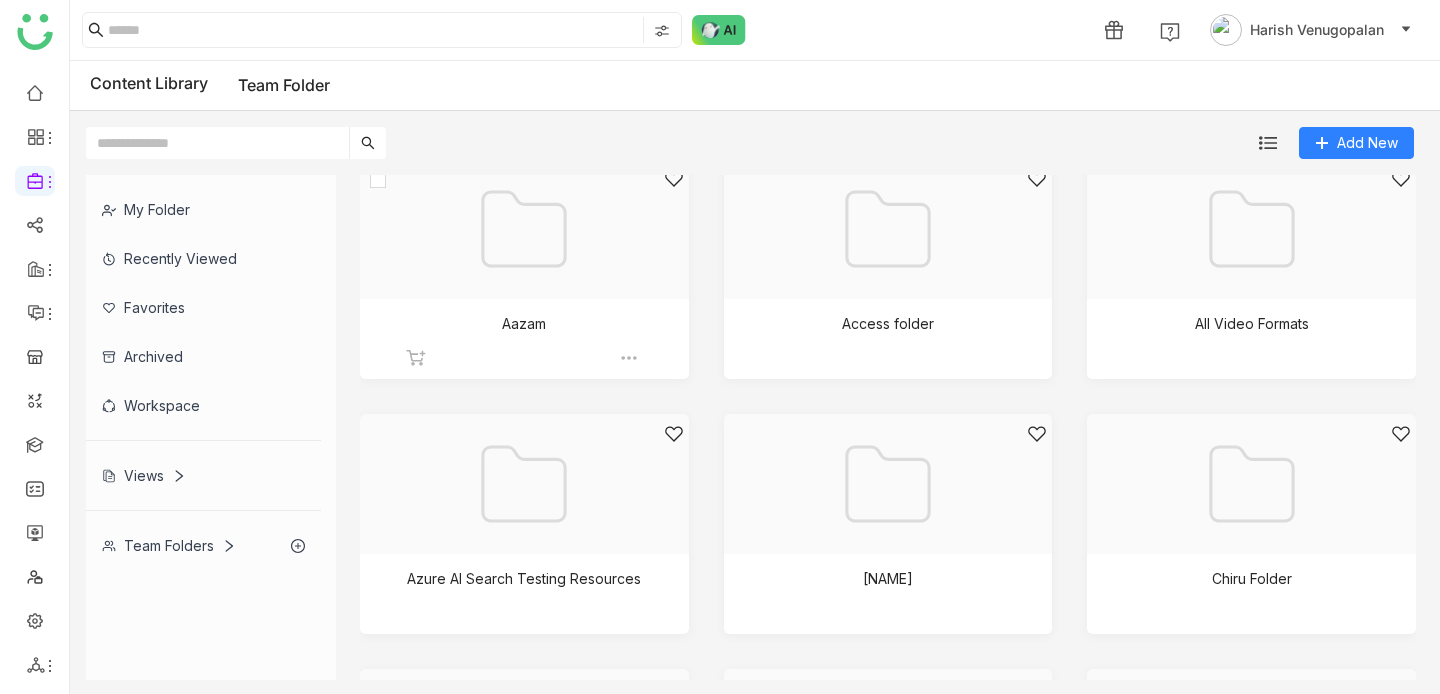 click on "Aazam" 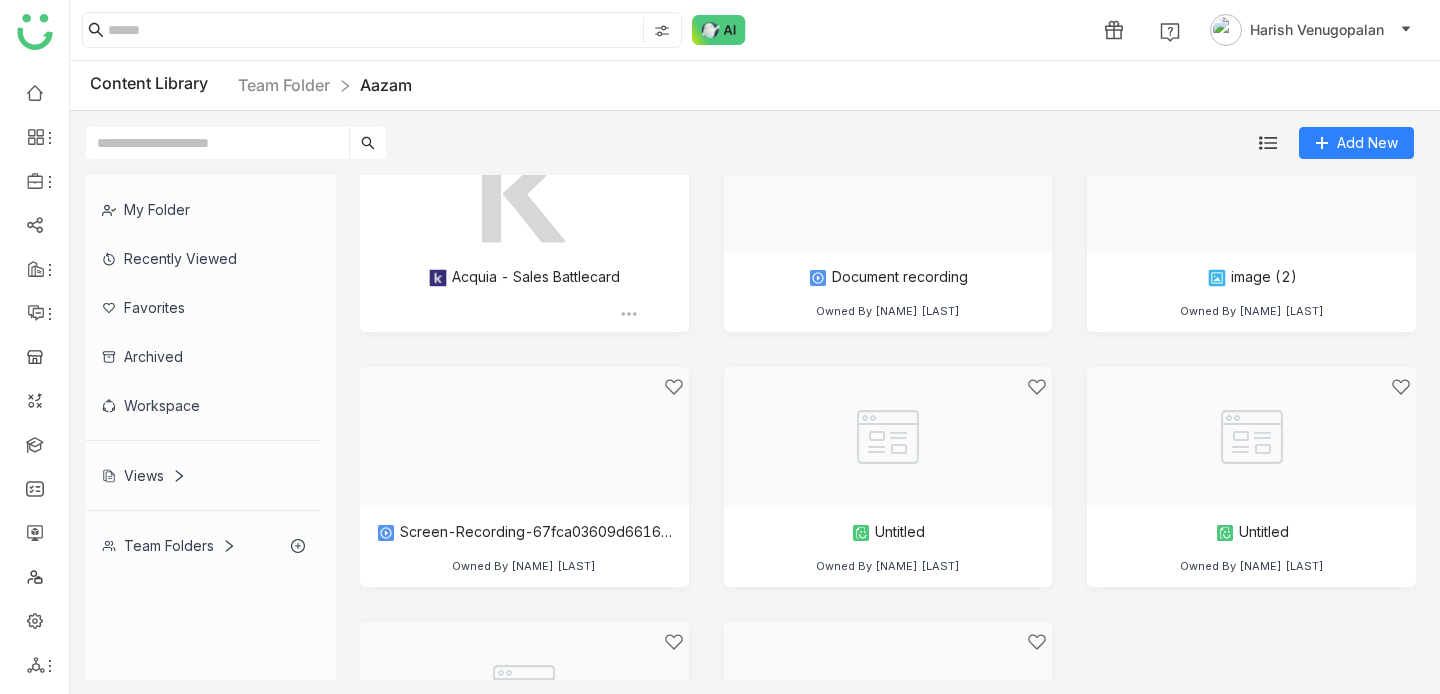 scroll, scrollTop: 0, scrollLeft: 0, axis: both 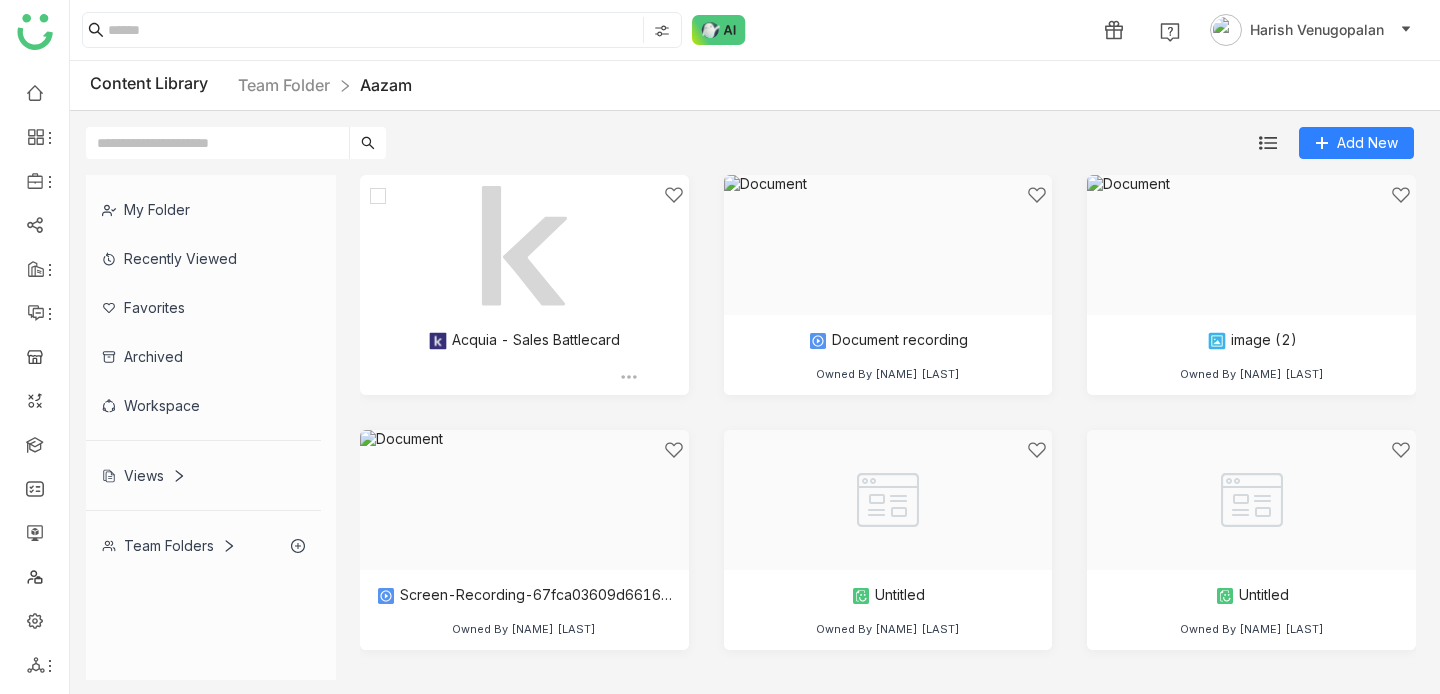 click on "Acquia - Sales Battlecard   Owned By [NAME] [LAST]" 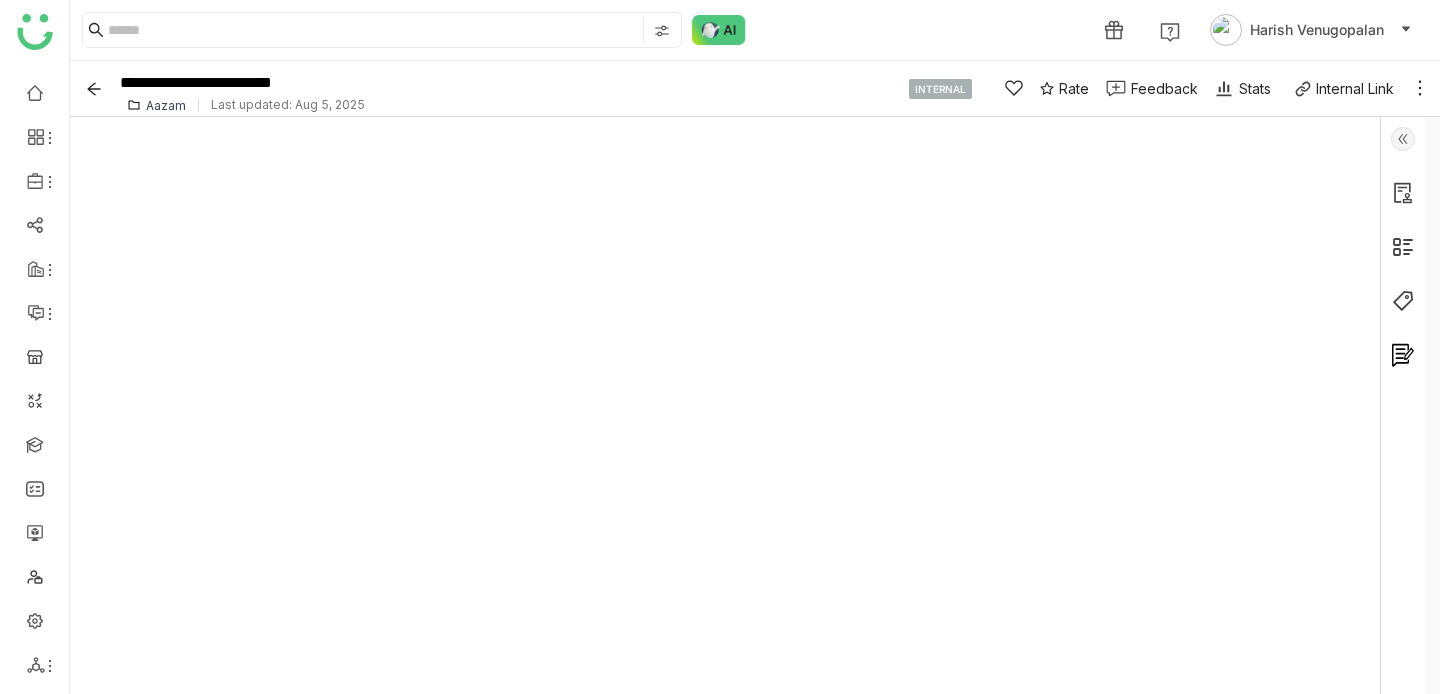click on "**********" 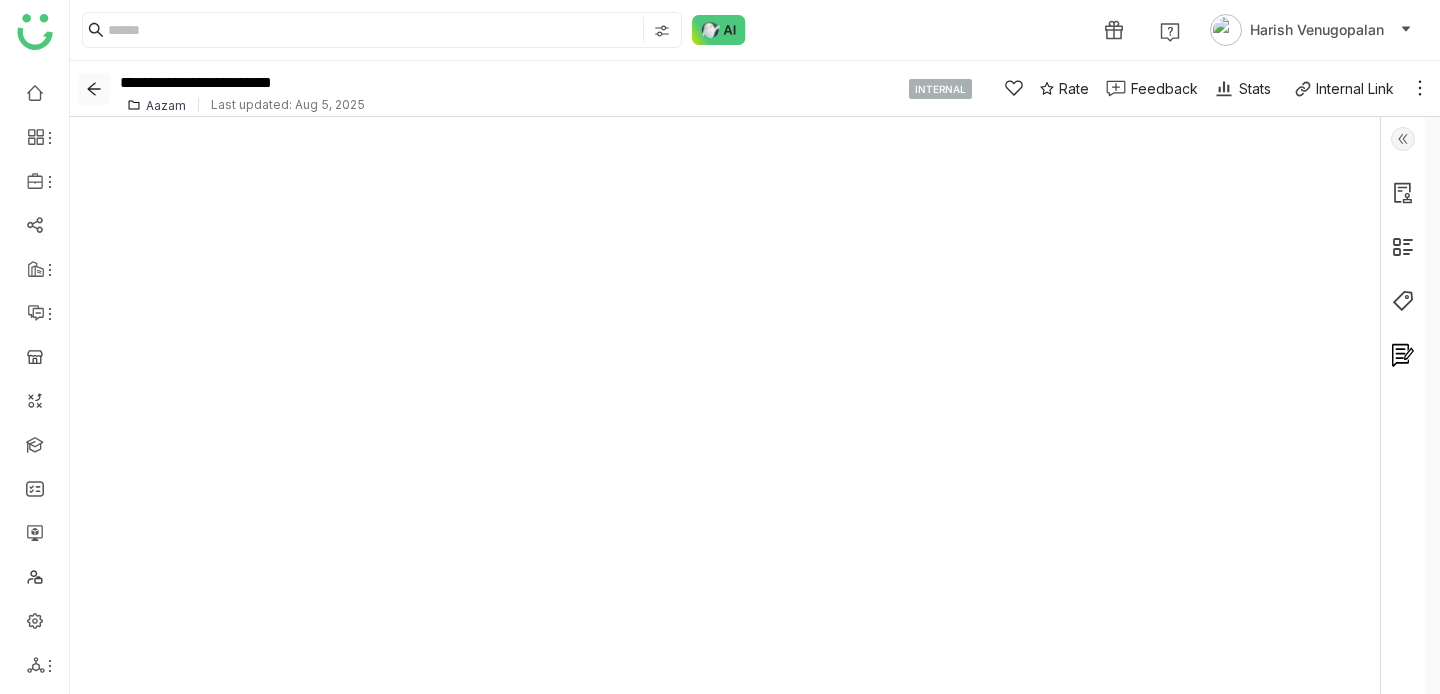 click 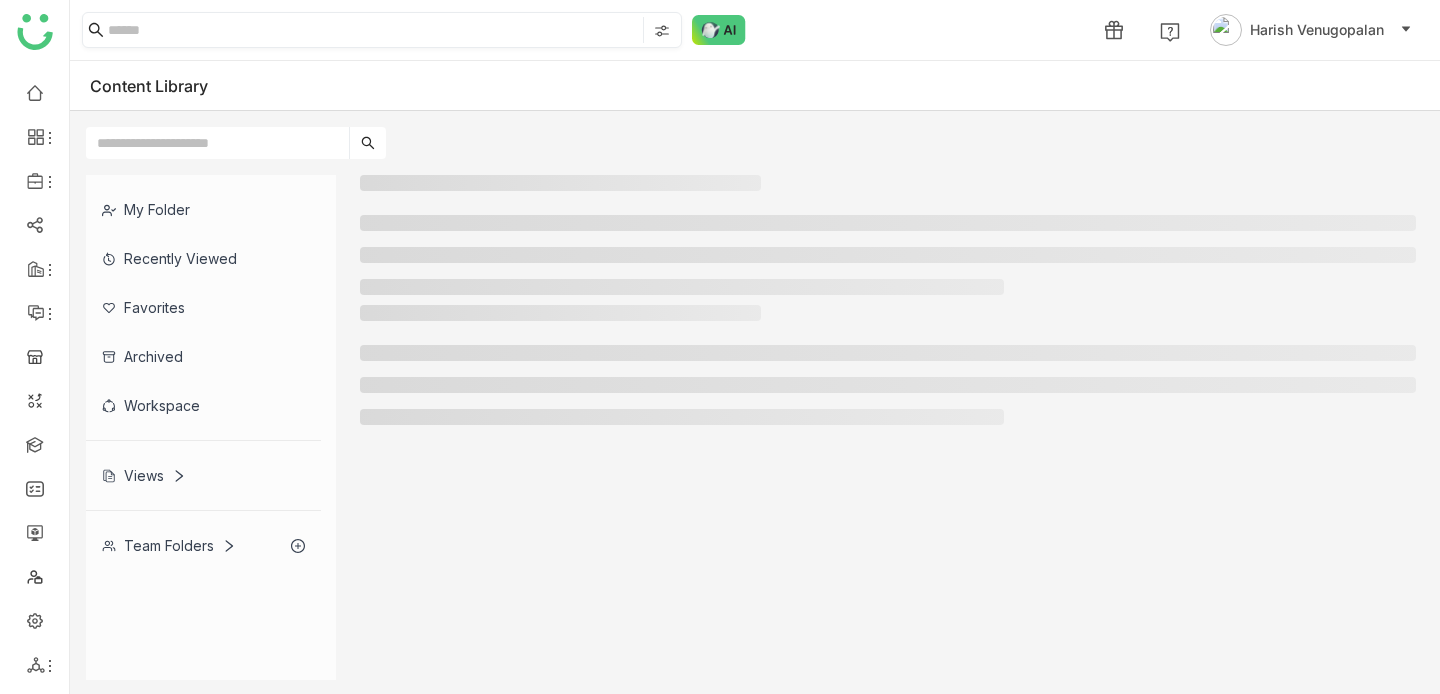 click 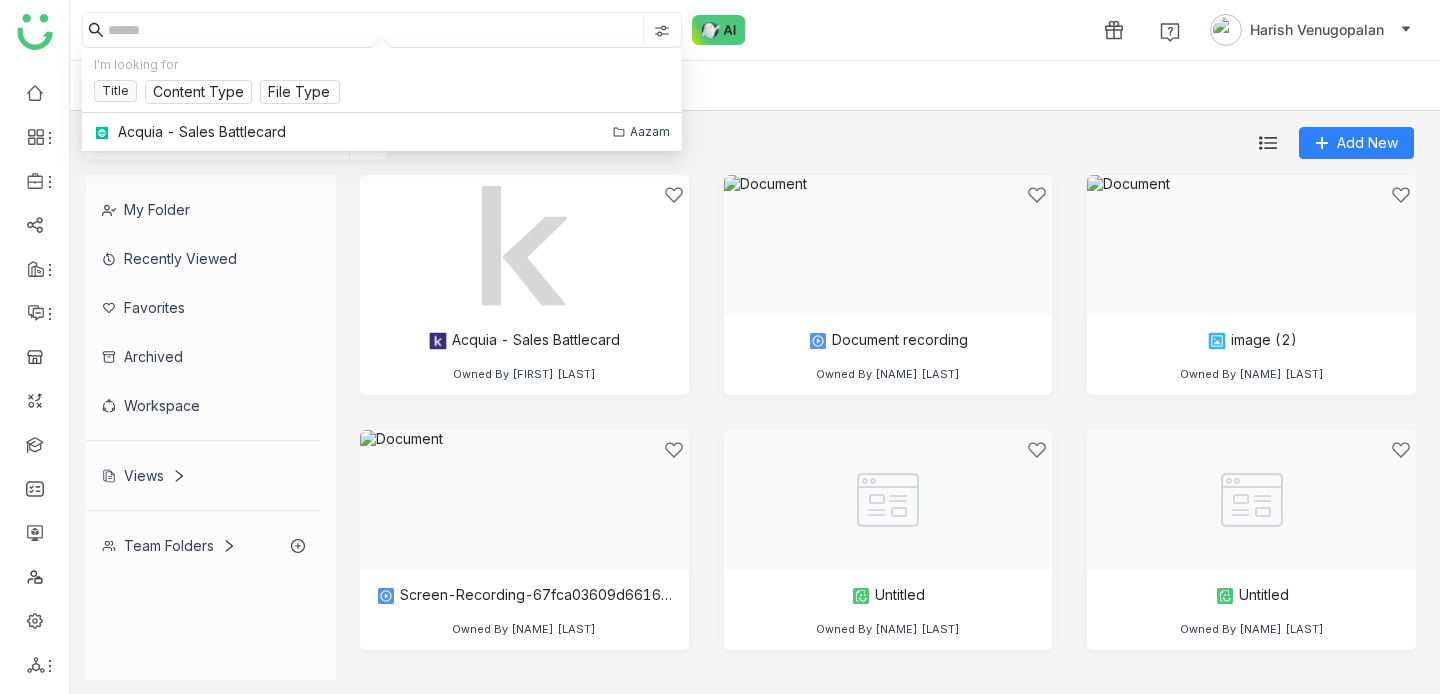 click 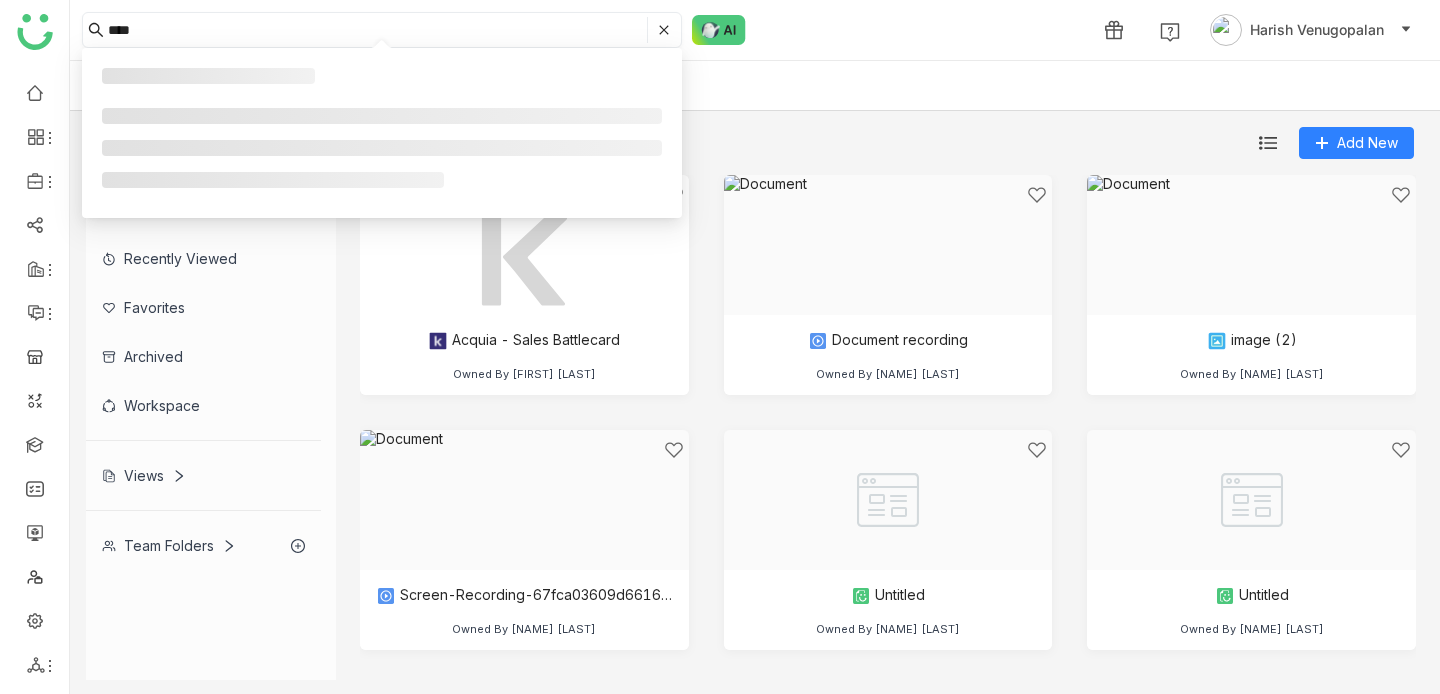 type on "****" 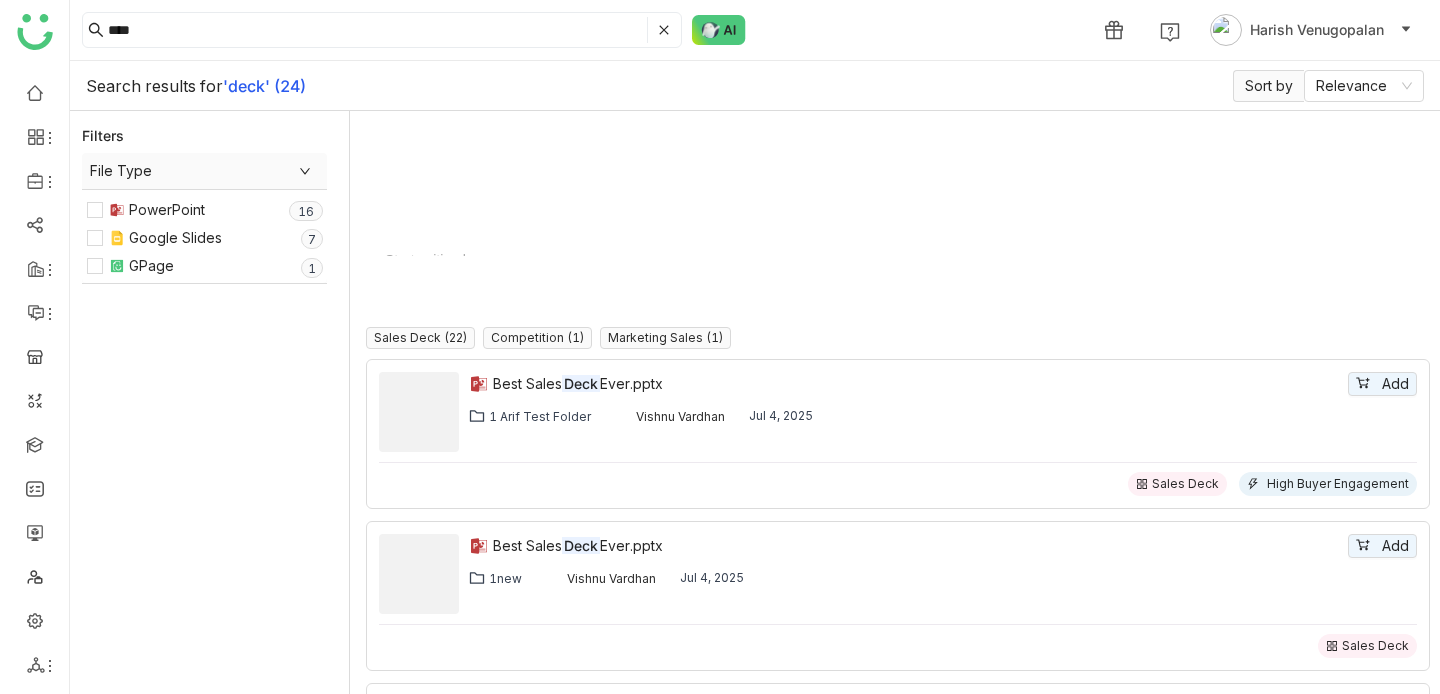 scroll, scrollTop: 15, scrollLeft: 0, axis: vertical 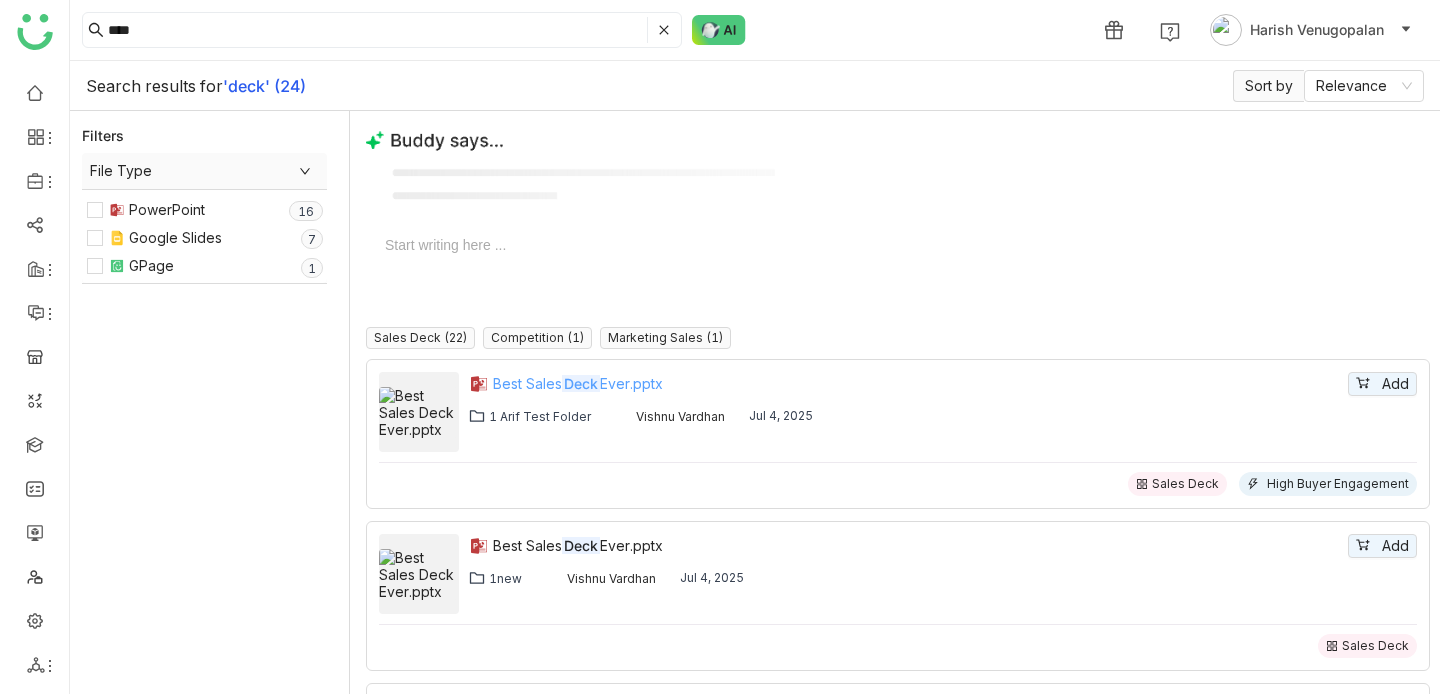 click on "Best Sales  Deck  Ever.pptx" 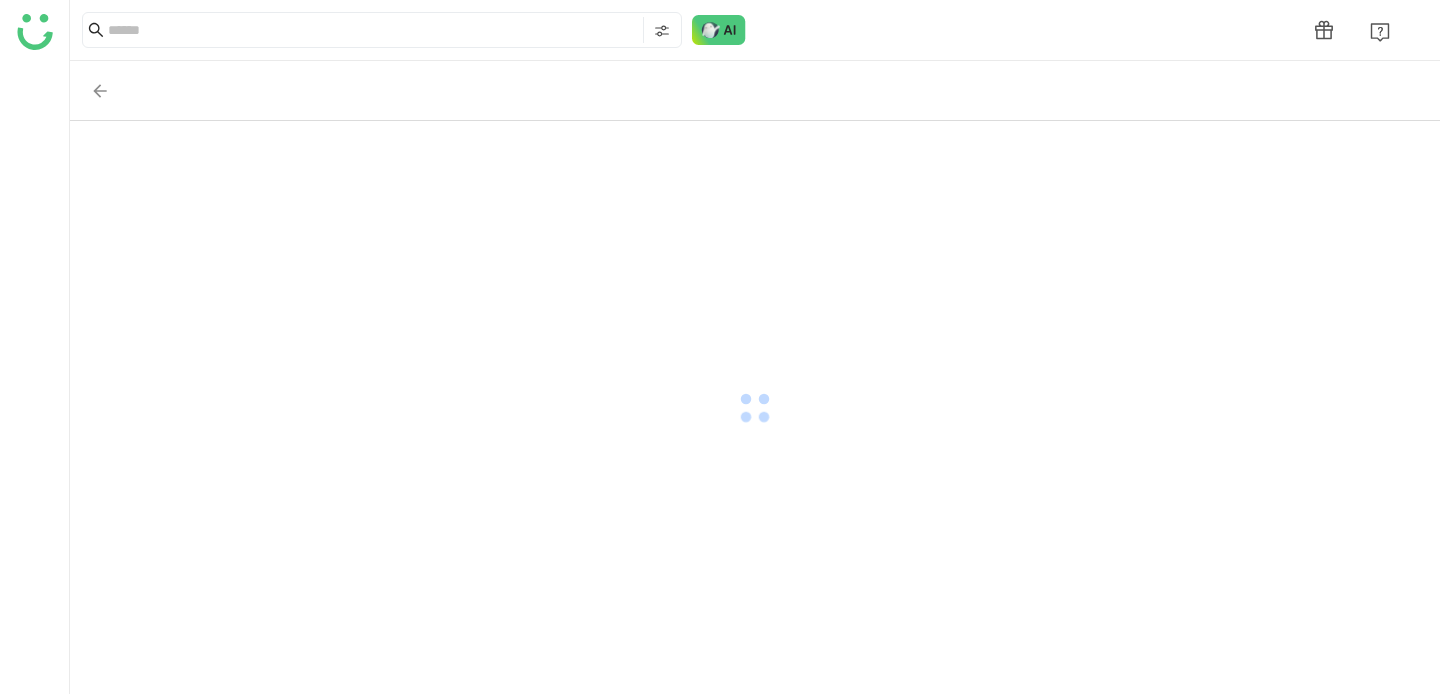 scroll, scrollTop: 0, scrollLeft: 0, axis: both 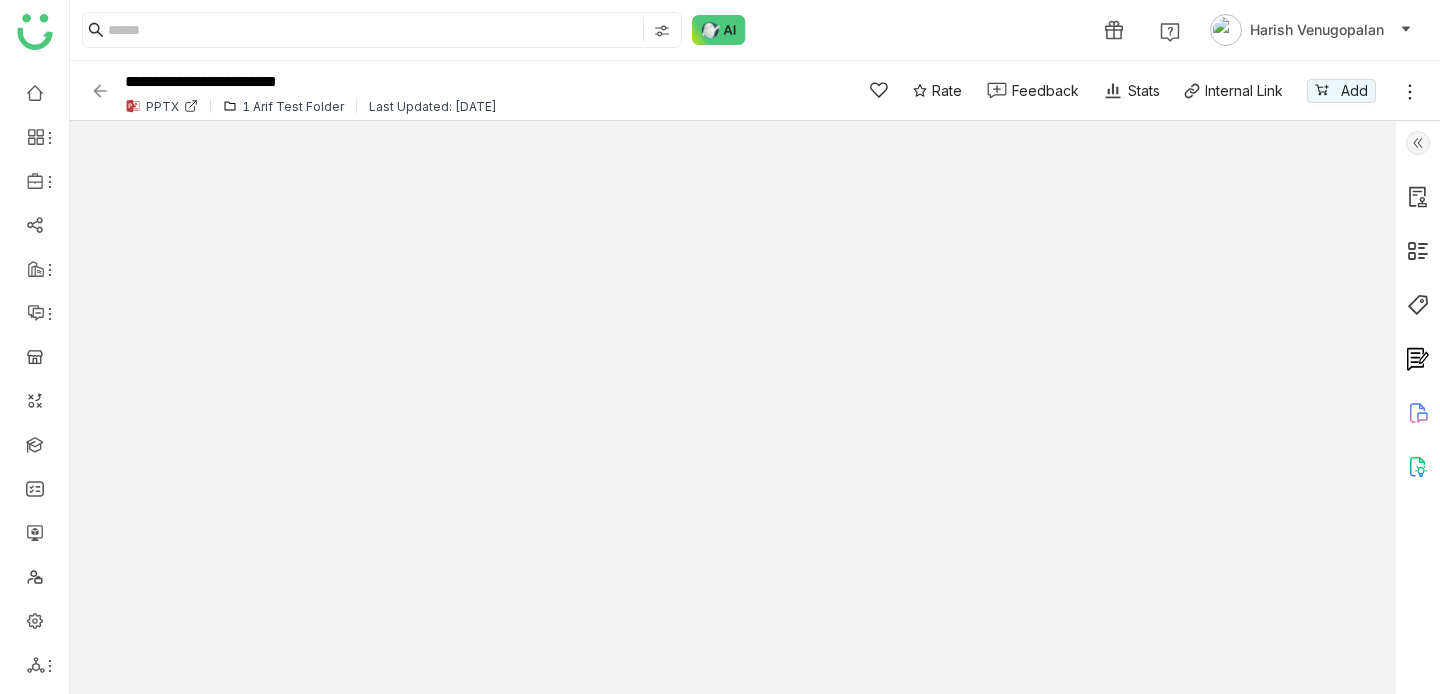 click 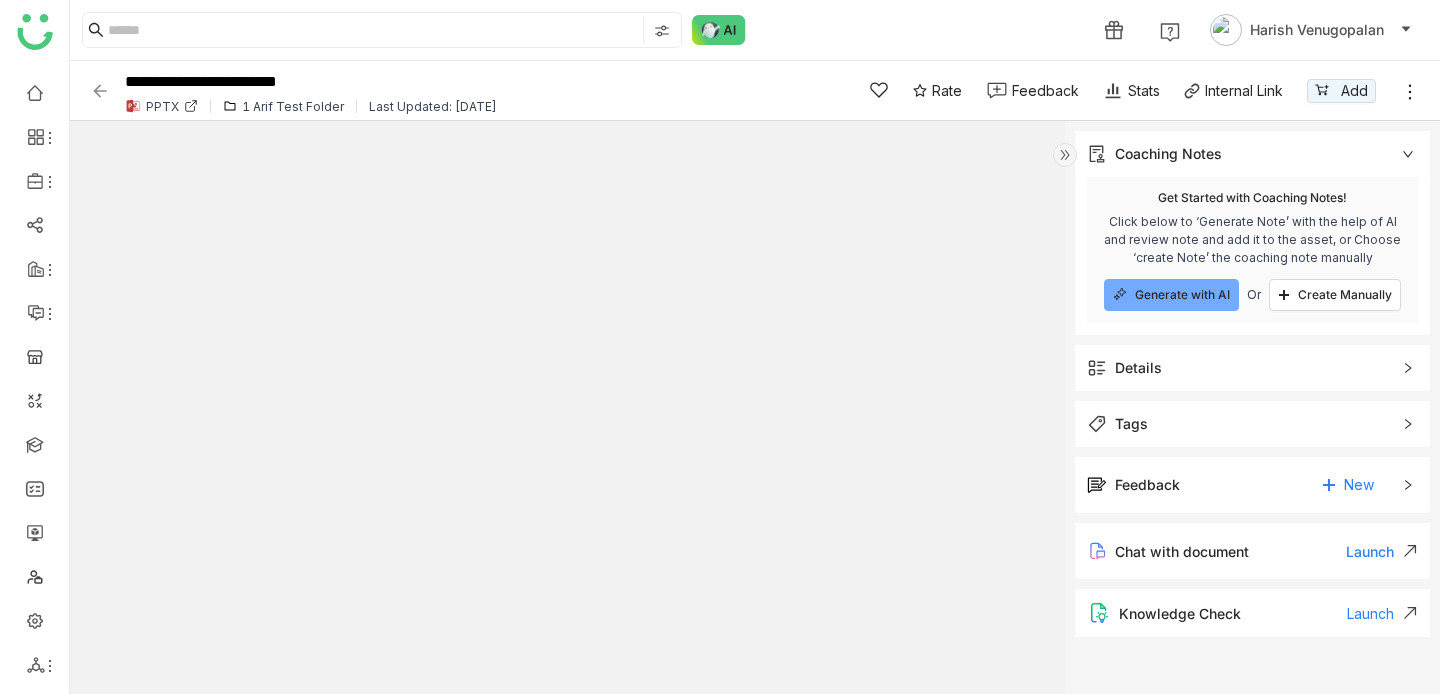 click on "Tags" 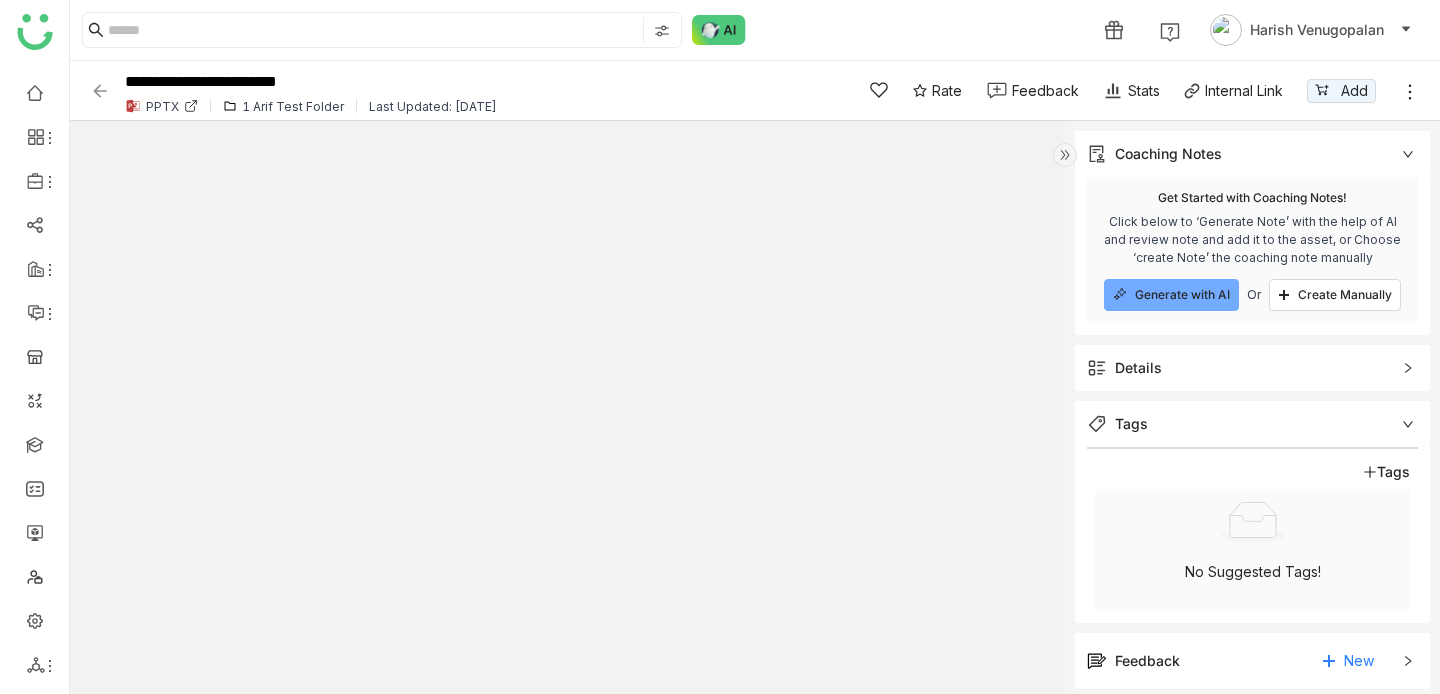 scroll, scrollTop: 94, scrollLeft: 0, axis: vertical 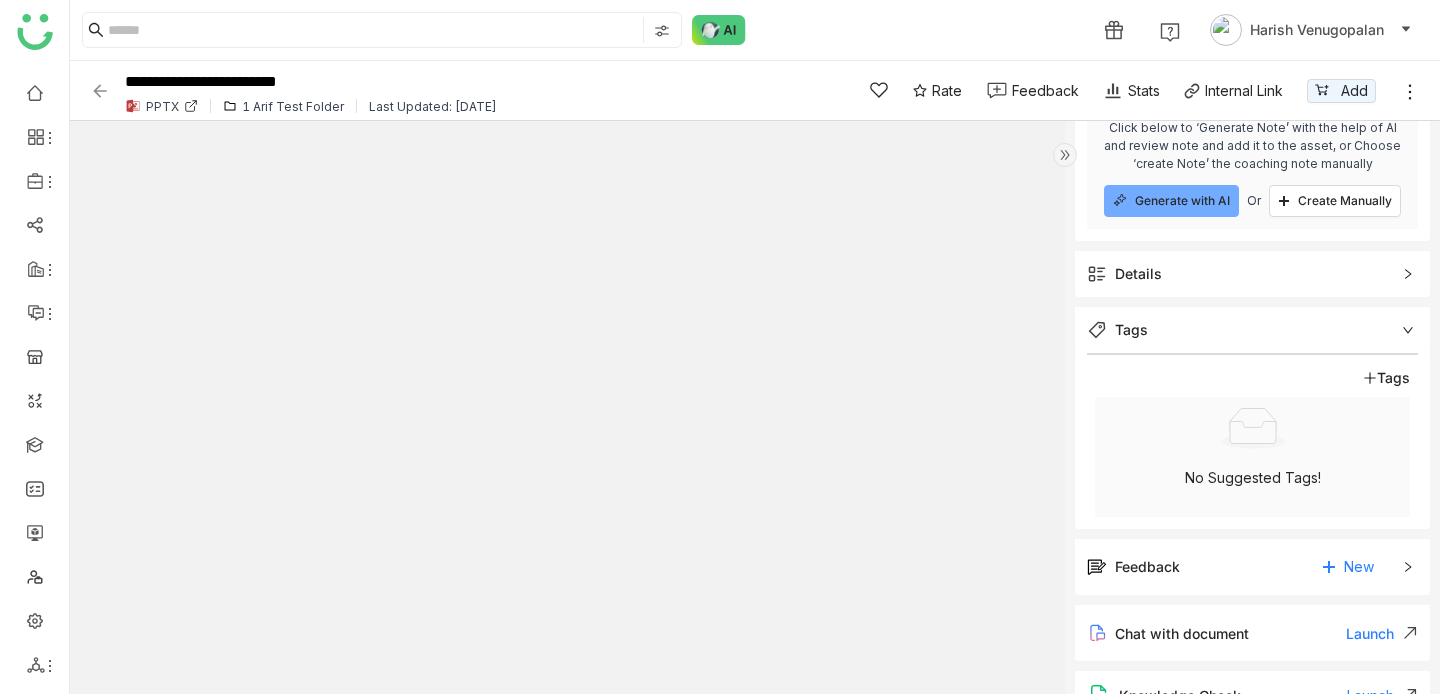click on "Details" 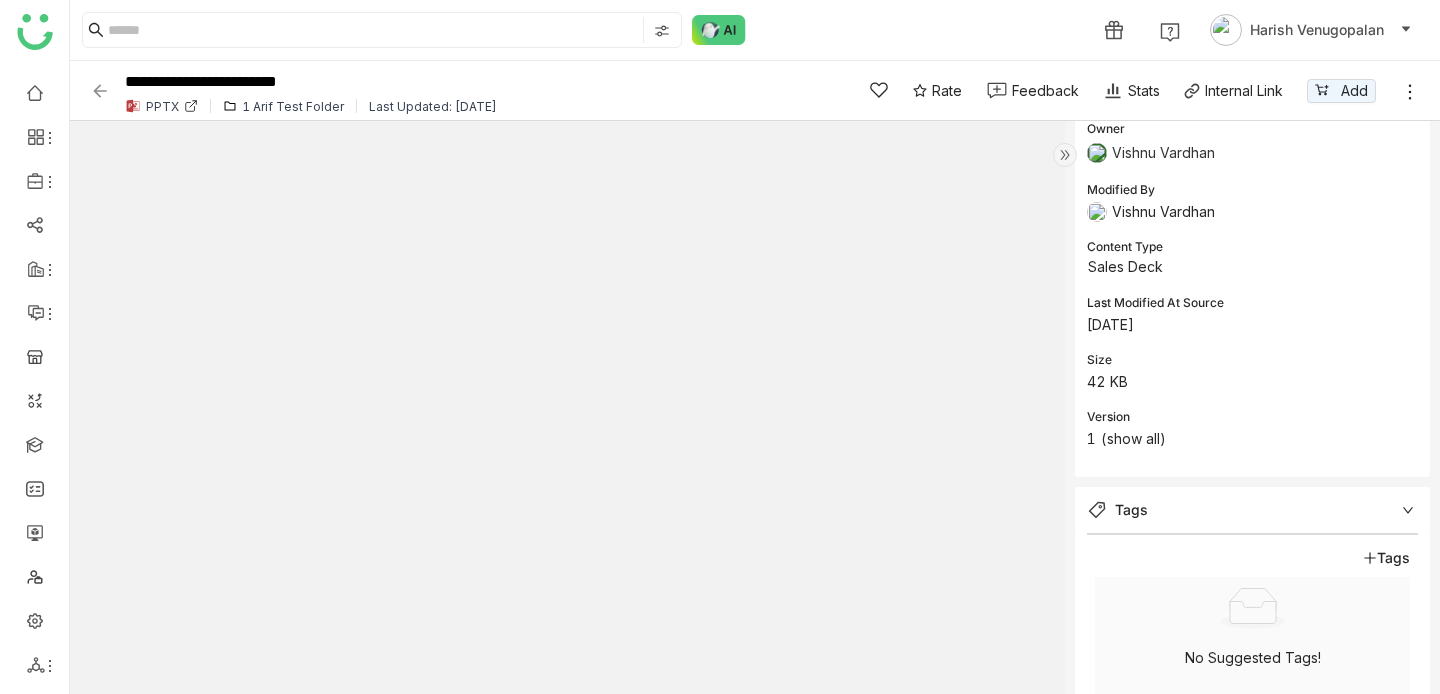 scroll, scrollTop: 552, scrollLeft: 0, axis: vertical 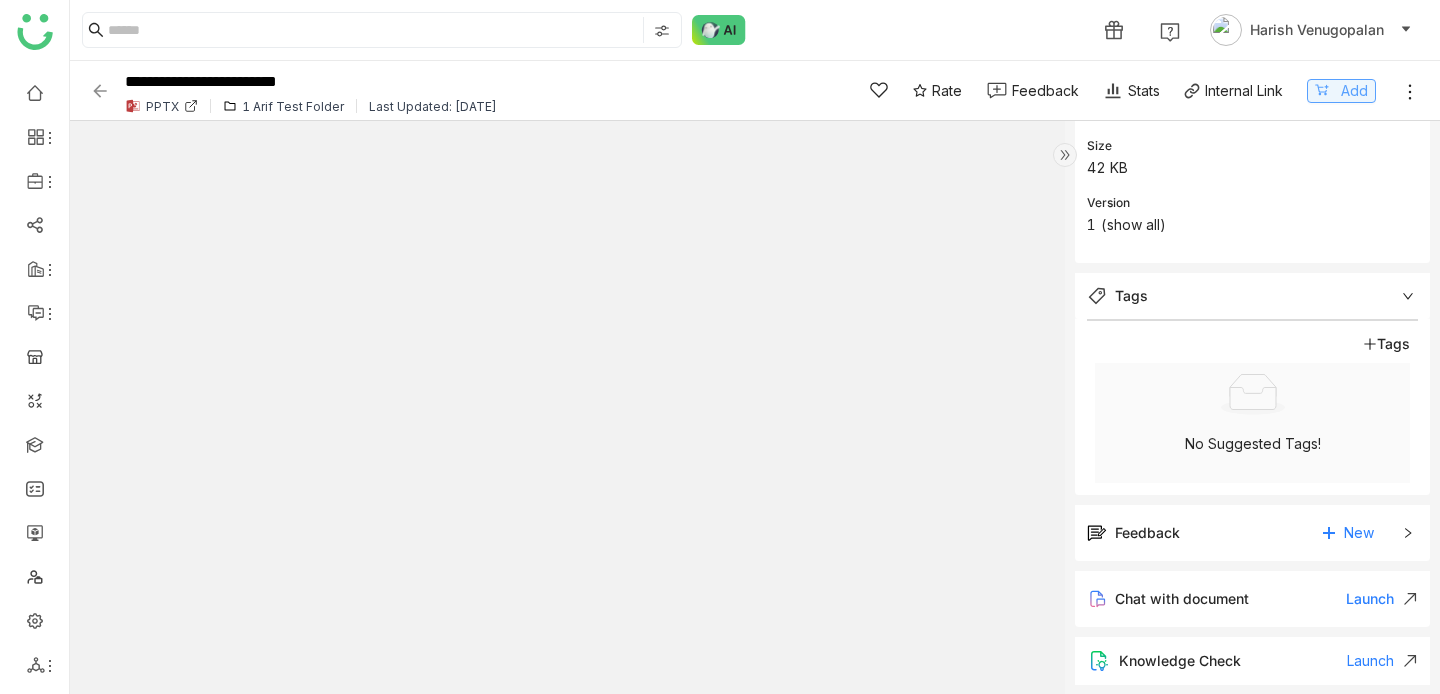 click 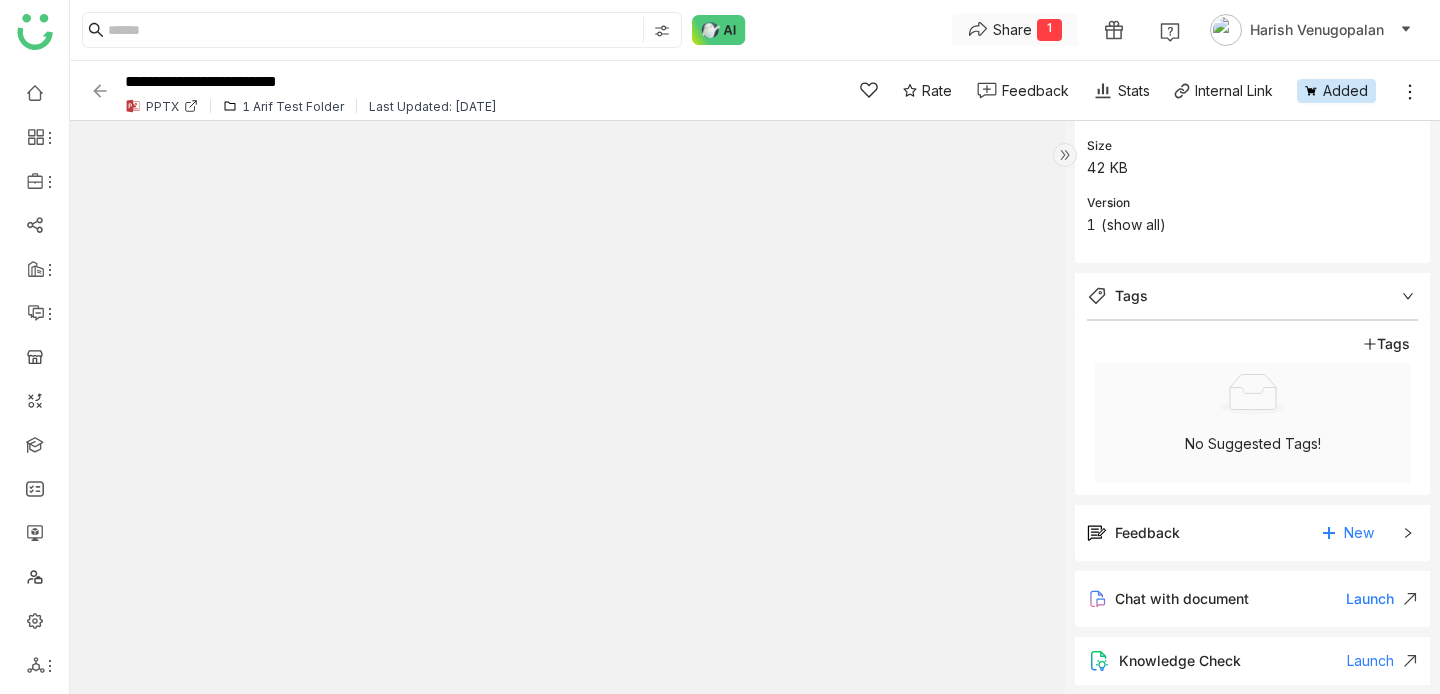 click on "Share  1" 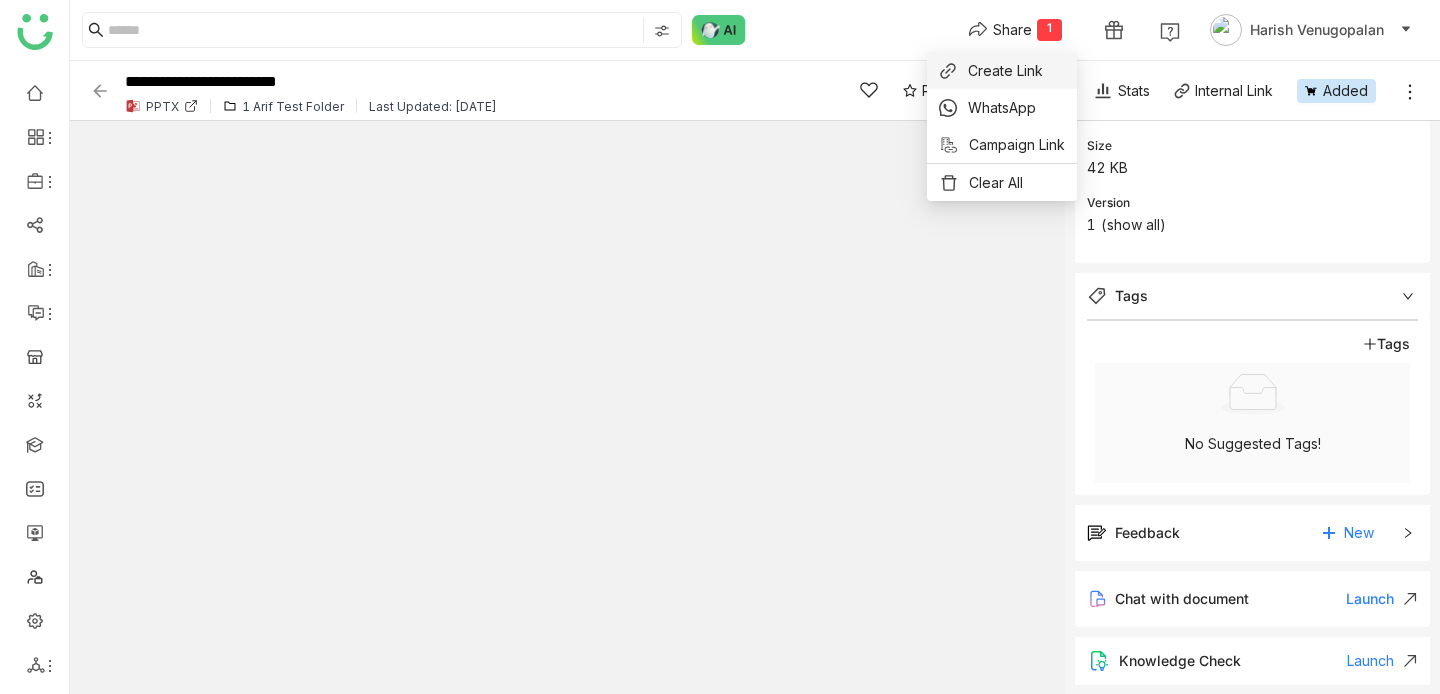 click on "Create Link" at bounding box center [991, 70] 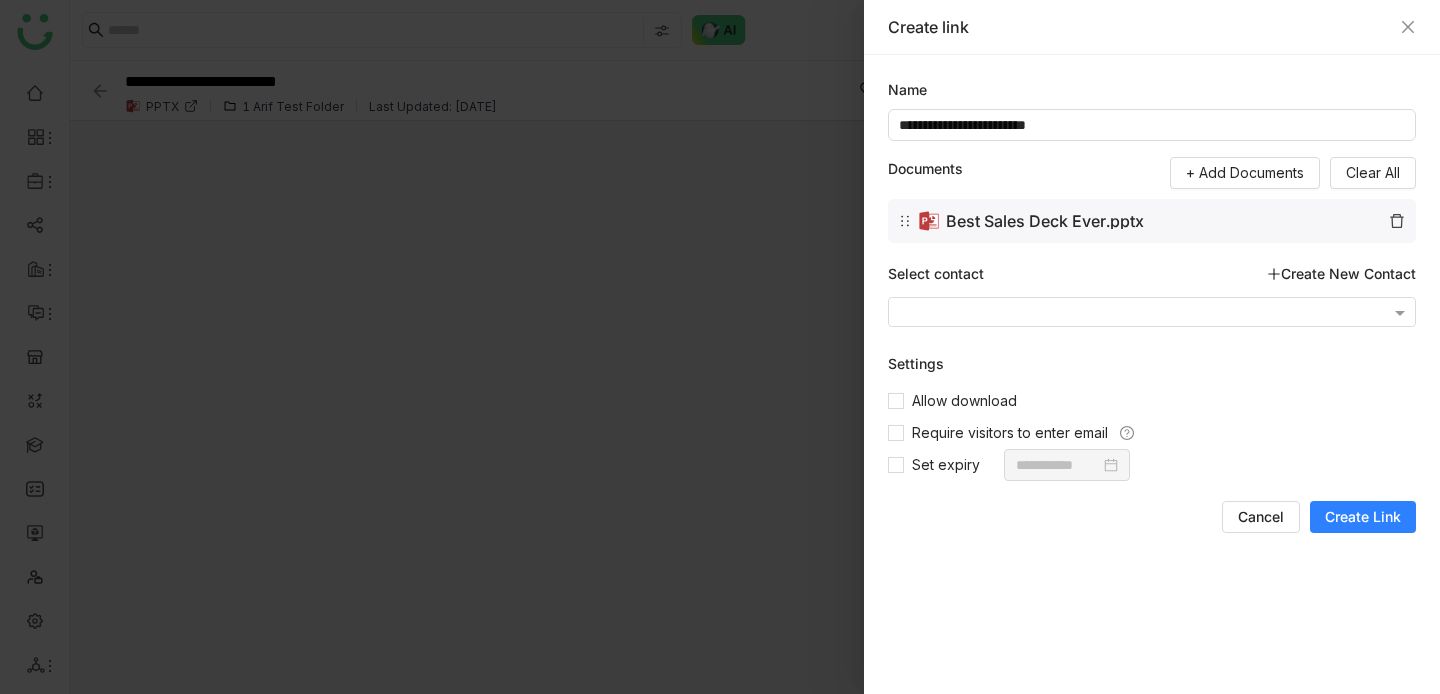 click on "Create Link" at bounding box center [1363, 517] 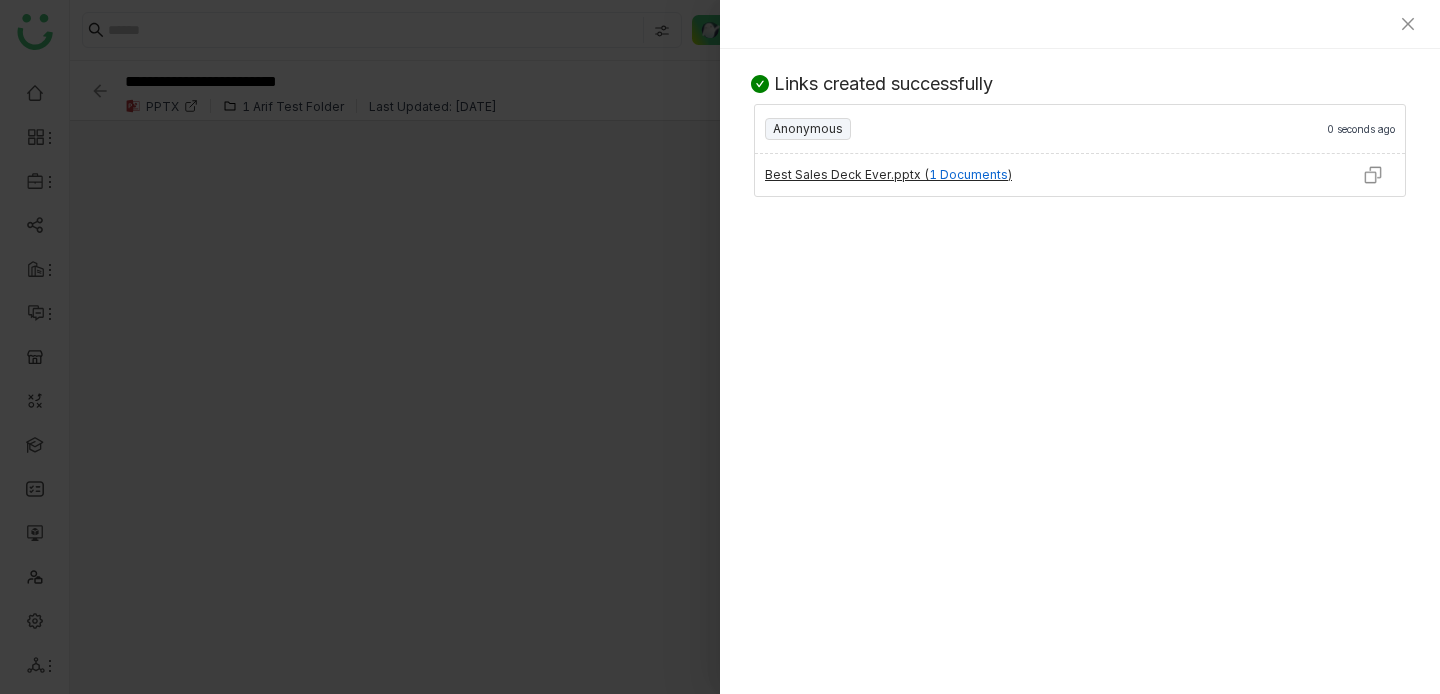 click at bounding box center (1373, 175) 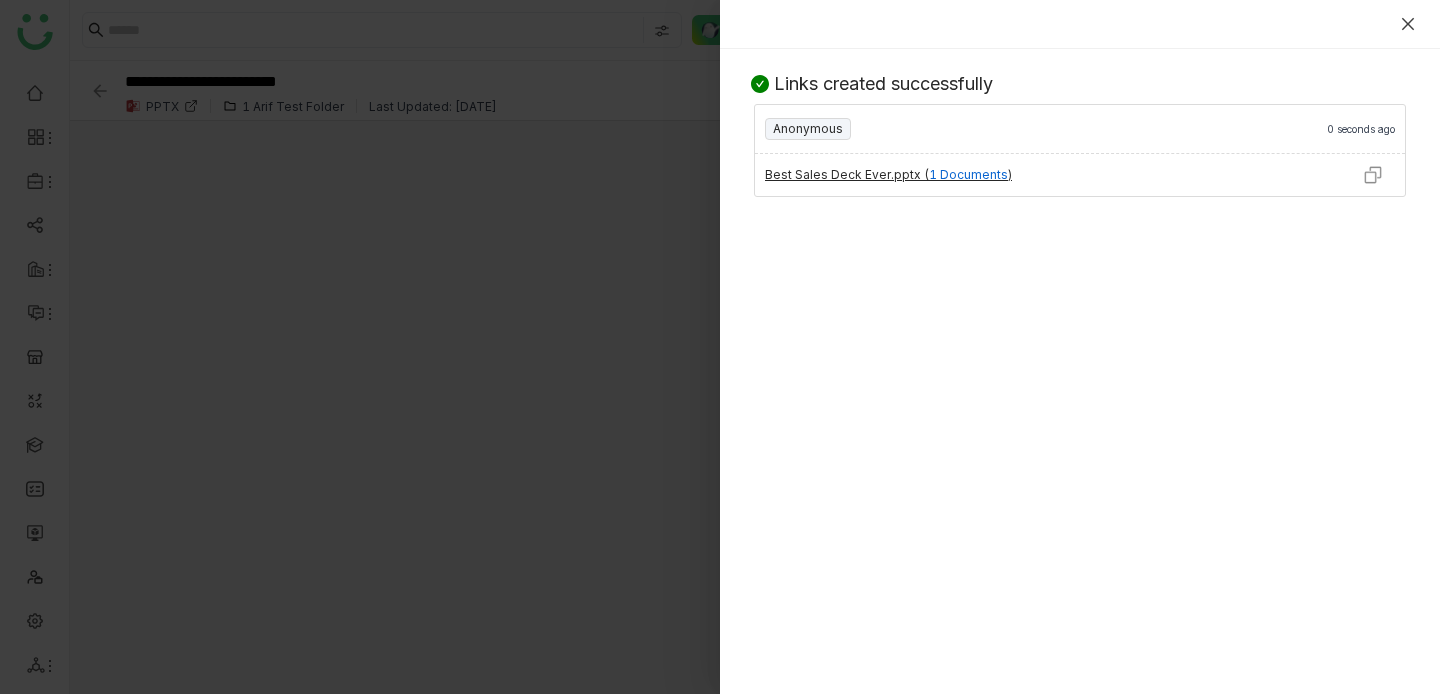 click 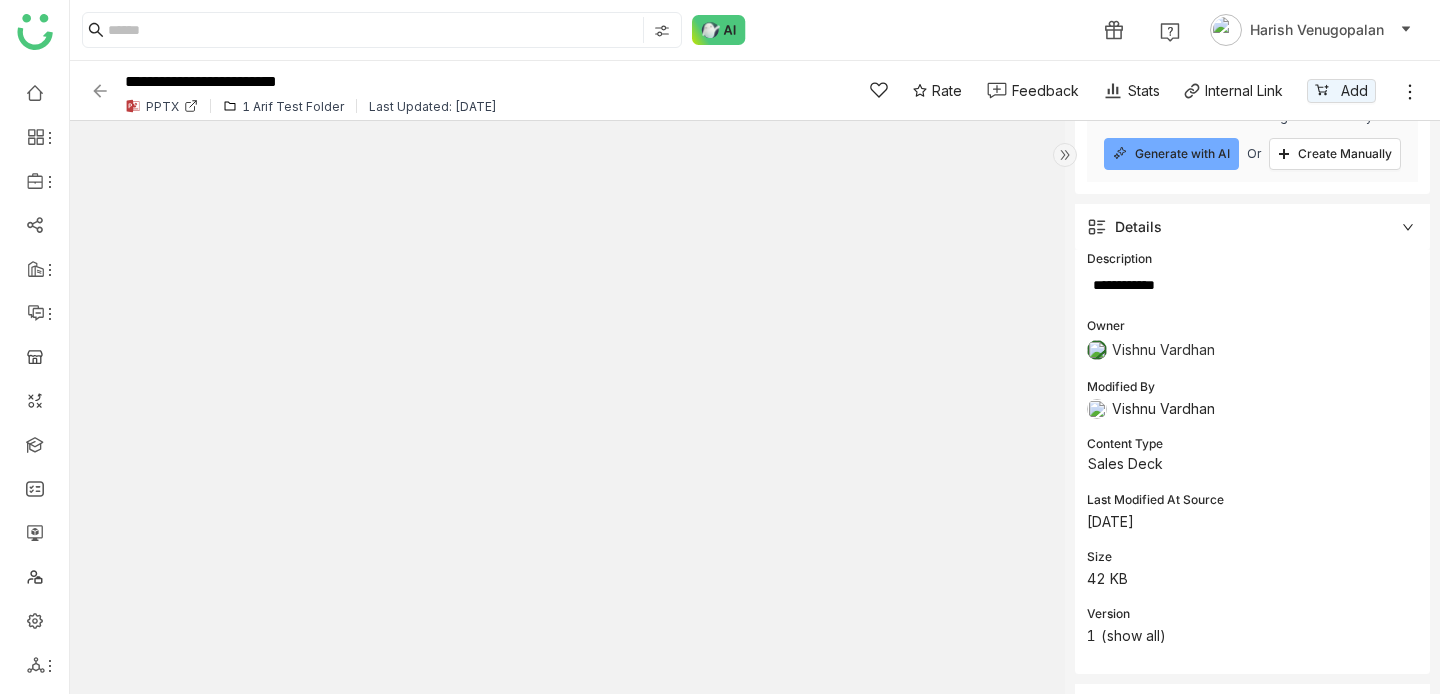 scroll, scrollTop: 0, scrollLeft: 0, axis: both 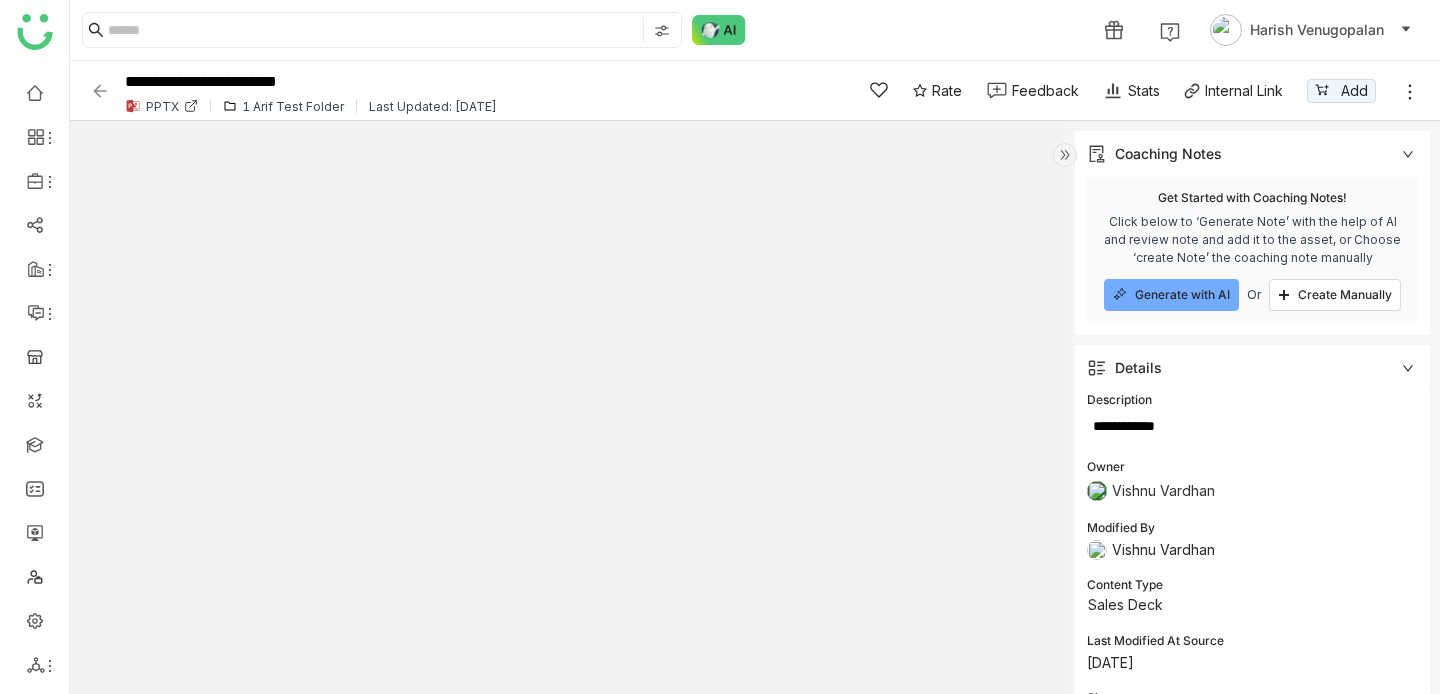 click 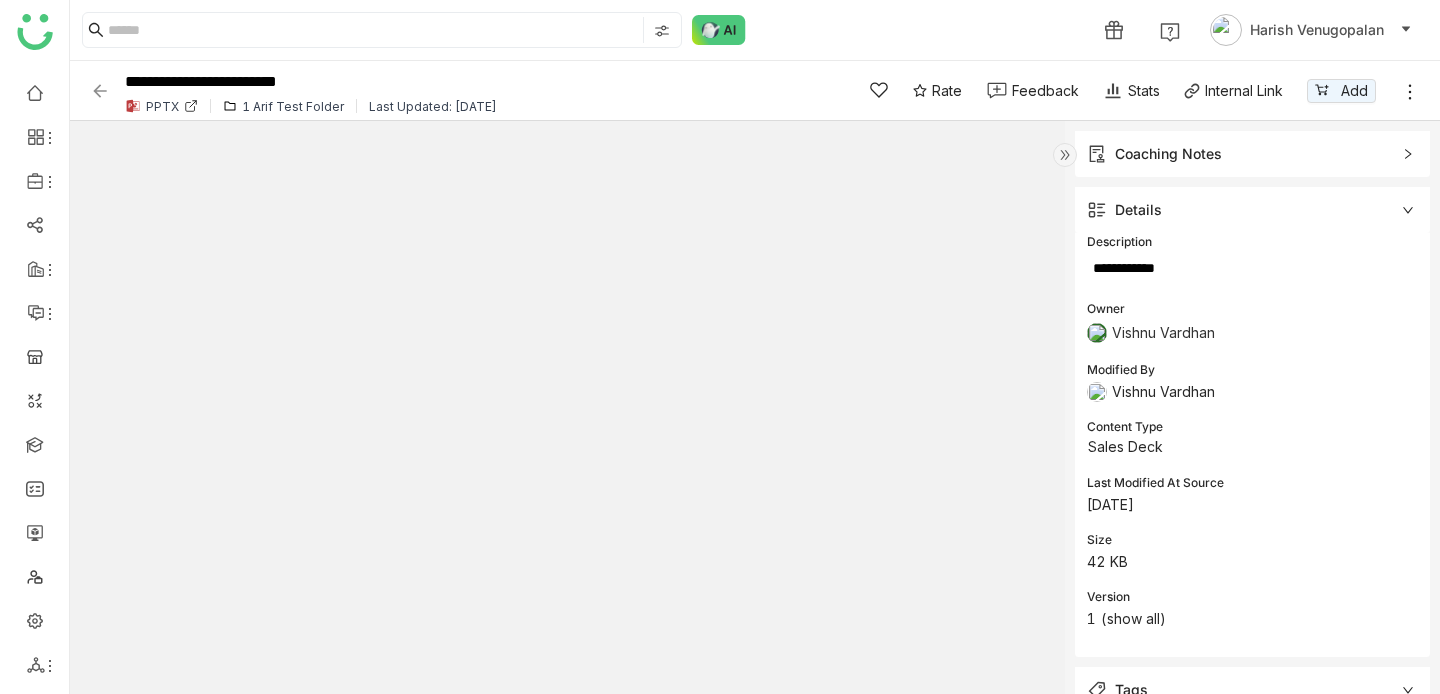 click 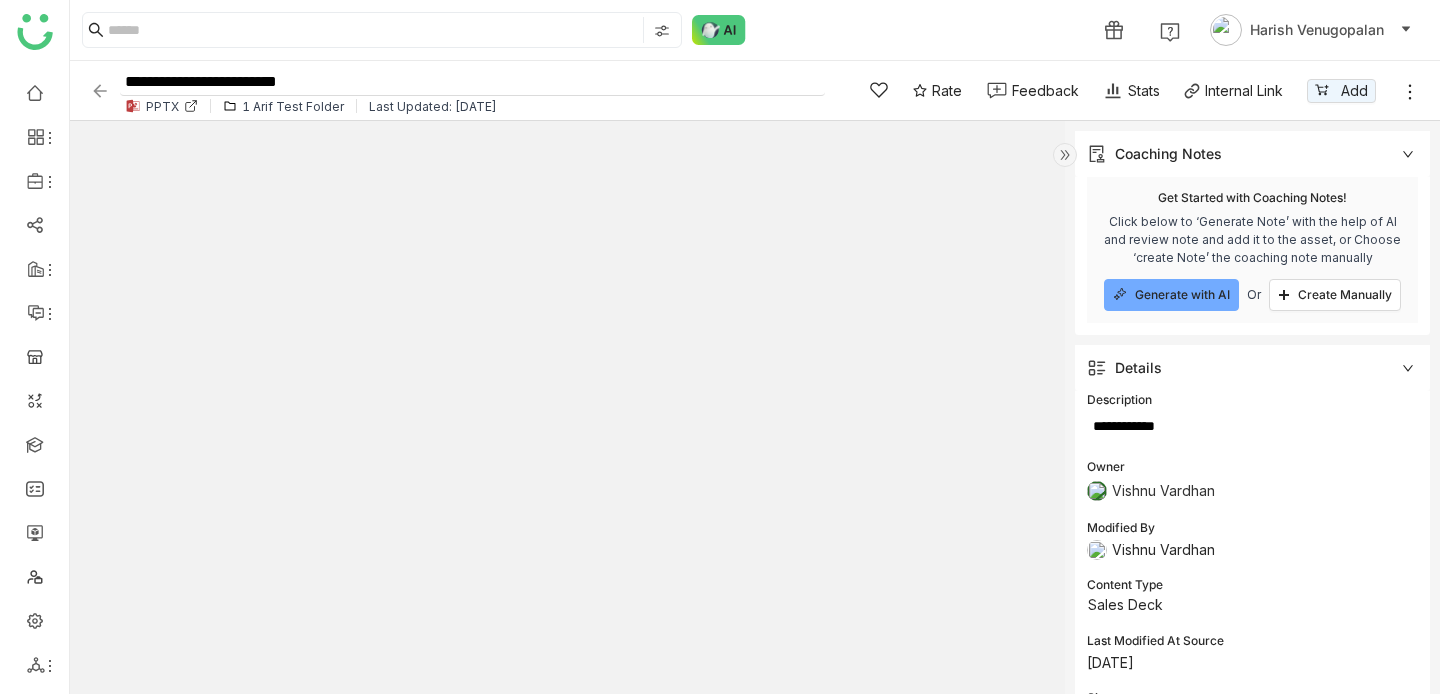 click on "**********" 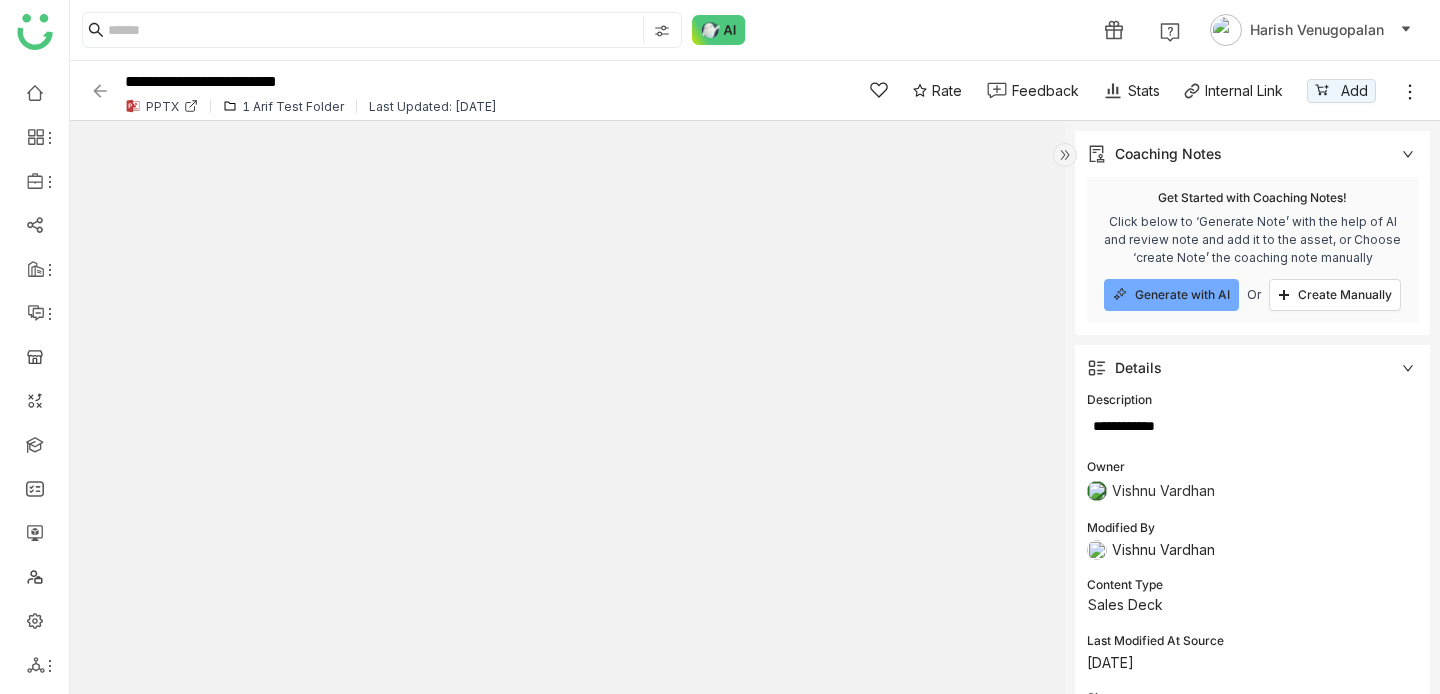 click on "Description              Owner Vishnu Vardhan Modified By  Vishnu Vardhan  Content Type  Sales Deck  Last Modified At Source  Jul 4, 2025  Size  42 KB  Version  1   ( show all )" 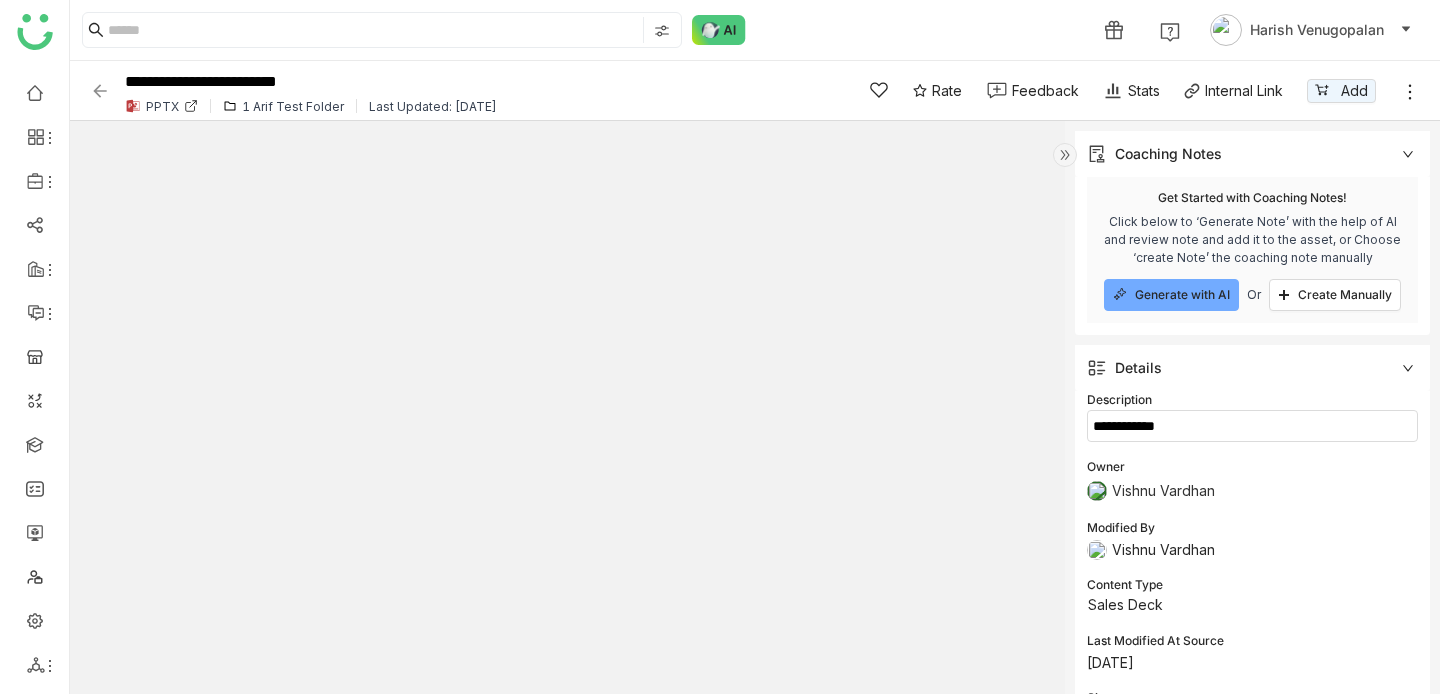 click at bounding box center [1252, 426] 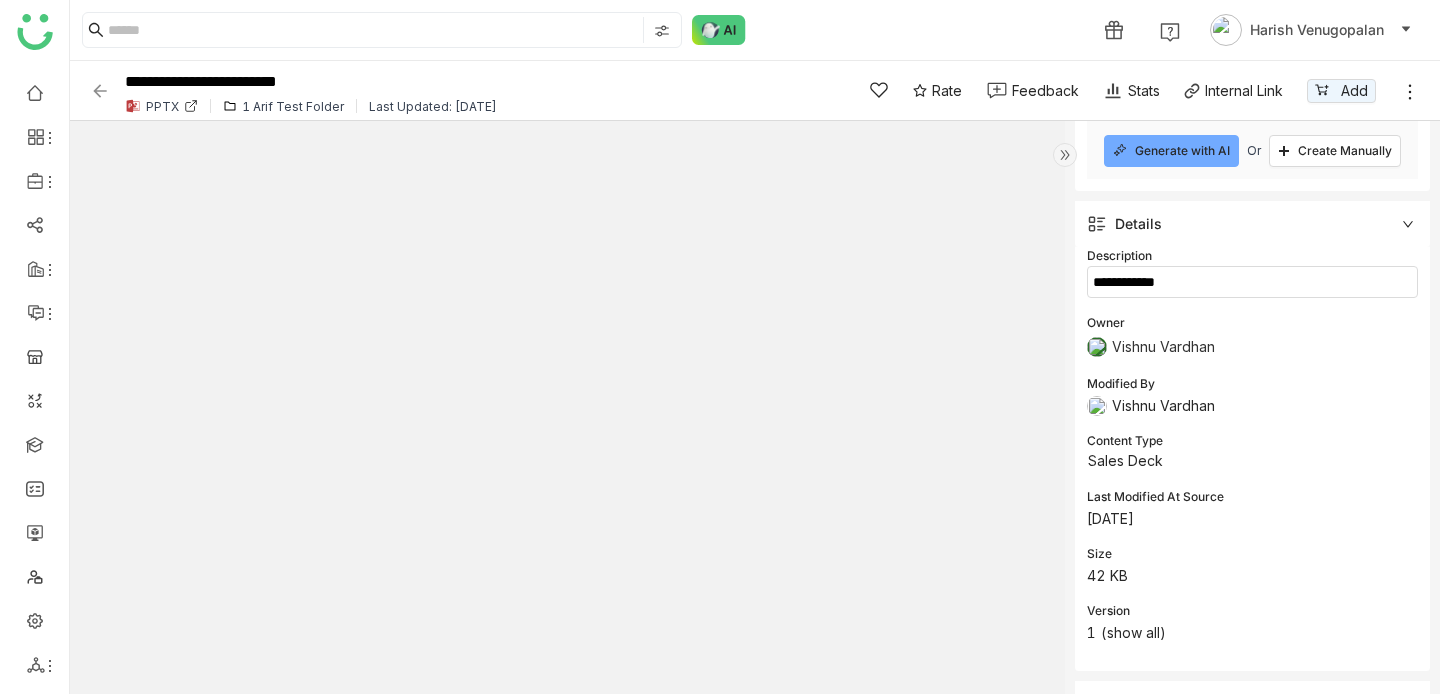 scroll, scrollTop: 0, scrollLeft: 0, axis: both 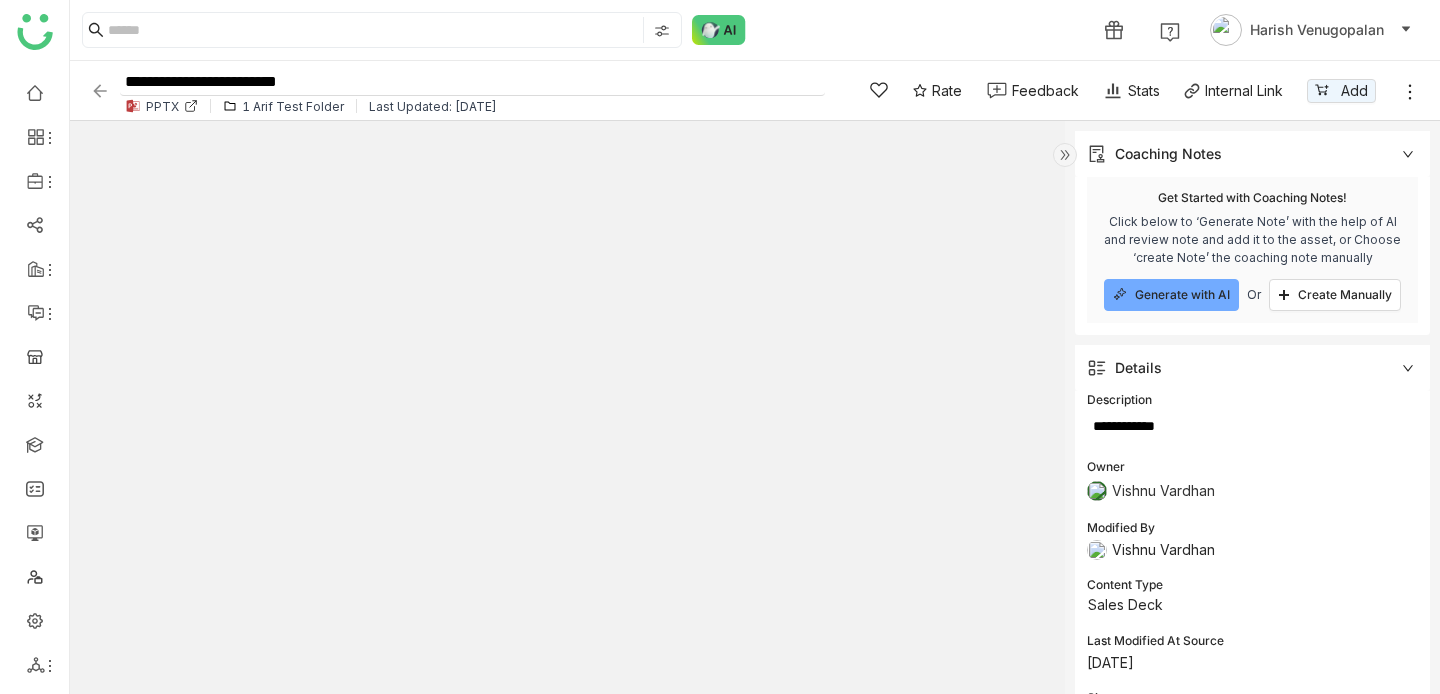 click on "**********" 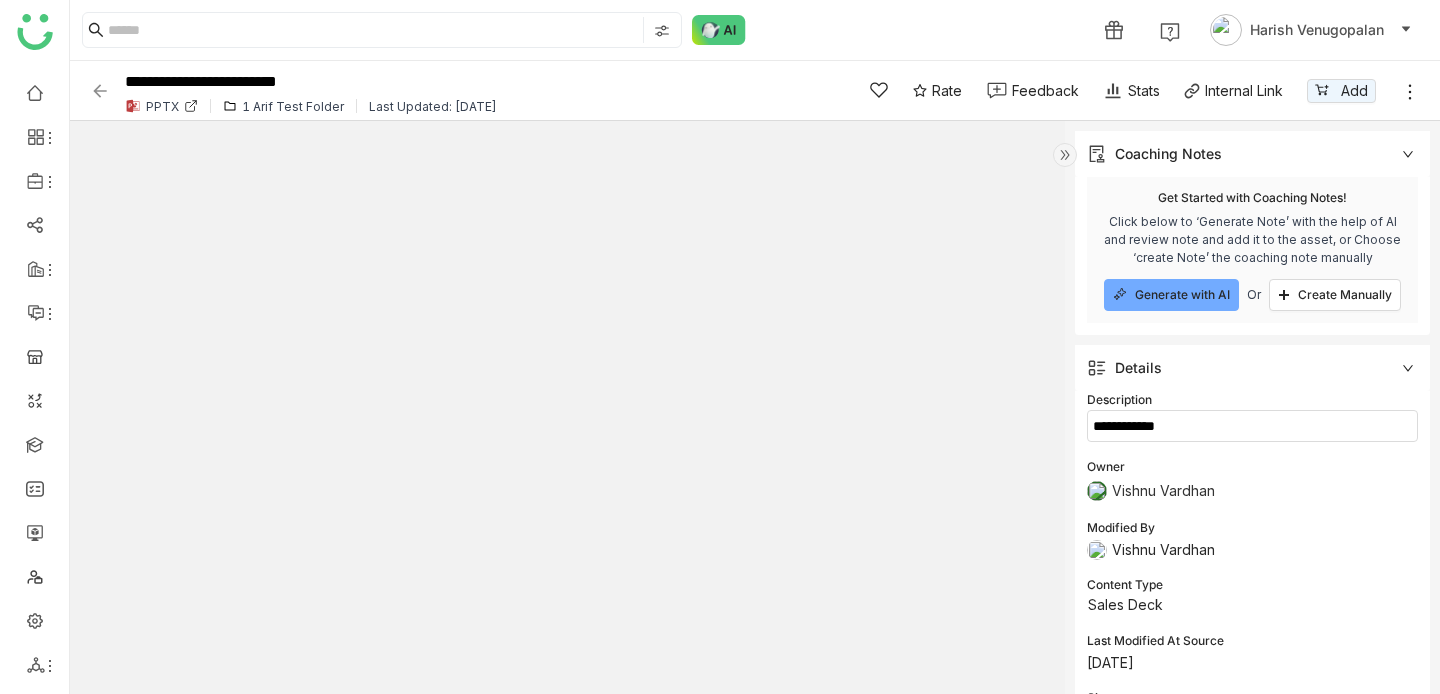 click at bounding box center [1252, 426] 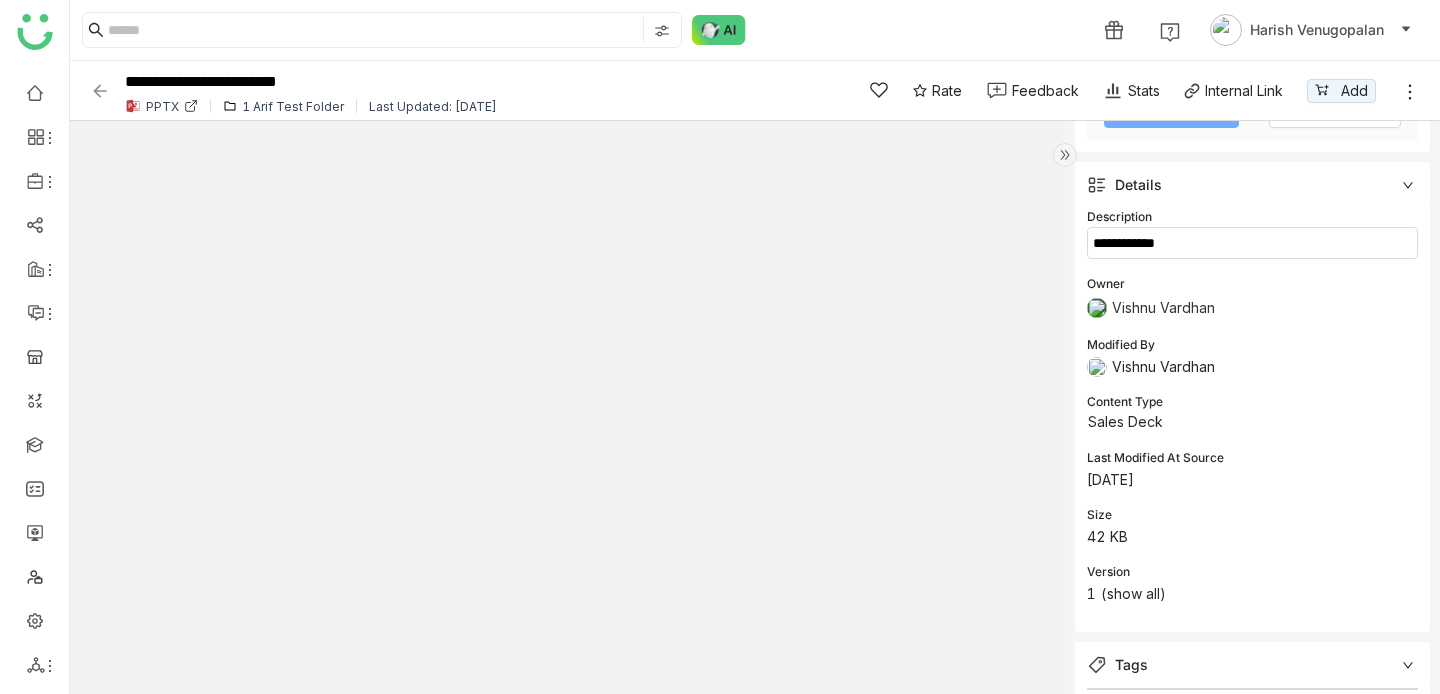 scroll, scrollTop: 0, scrollLeft: 0, axis: both 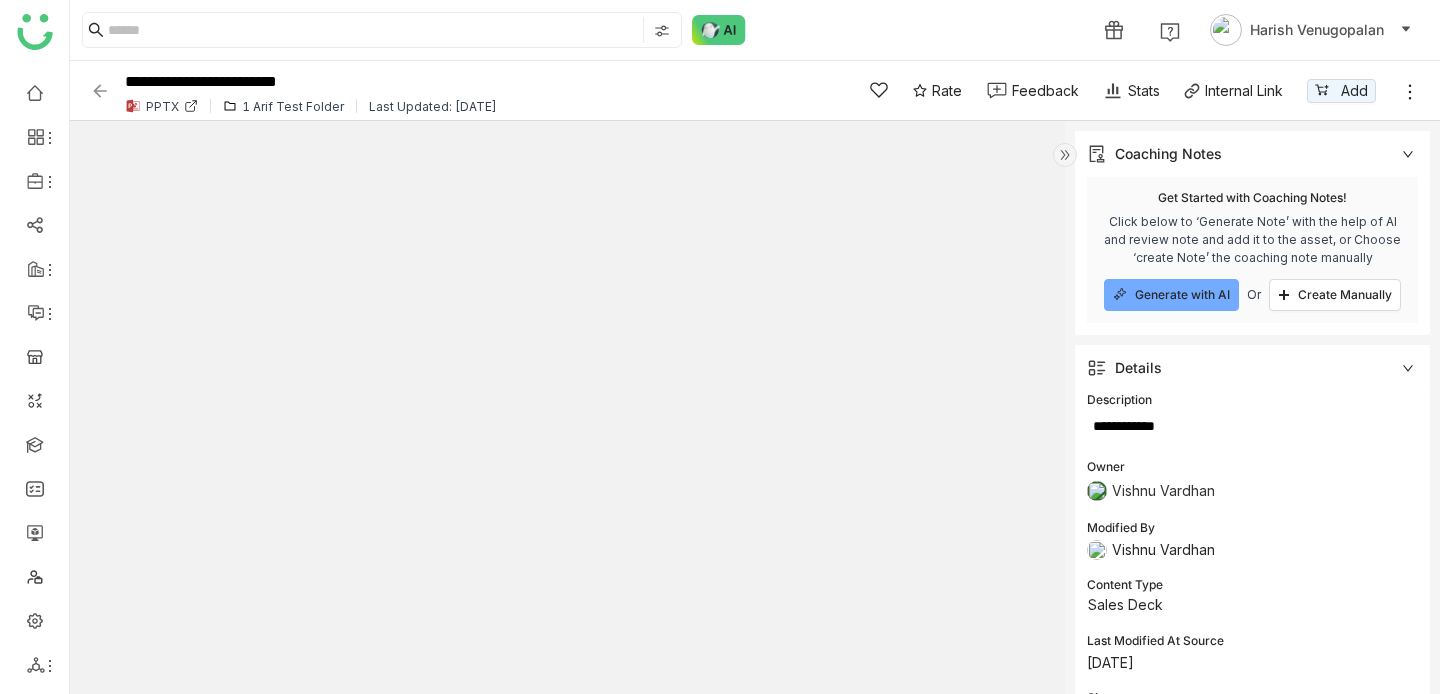 click on "Get Started with Coaching Notes! Click below to ‘Generate Note’ with the help of AI and review note and add it to the asset, or Choose ‘create Note’ the coaching note manually
Generate with AI  Or  Create Manually" 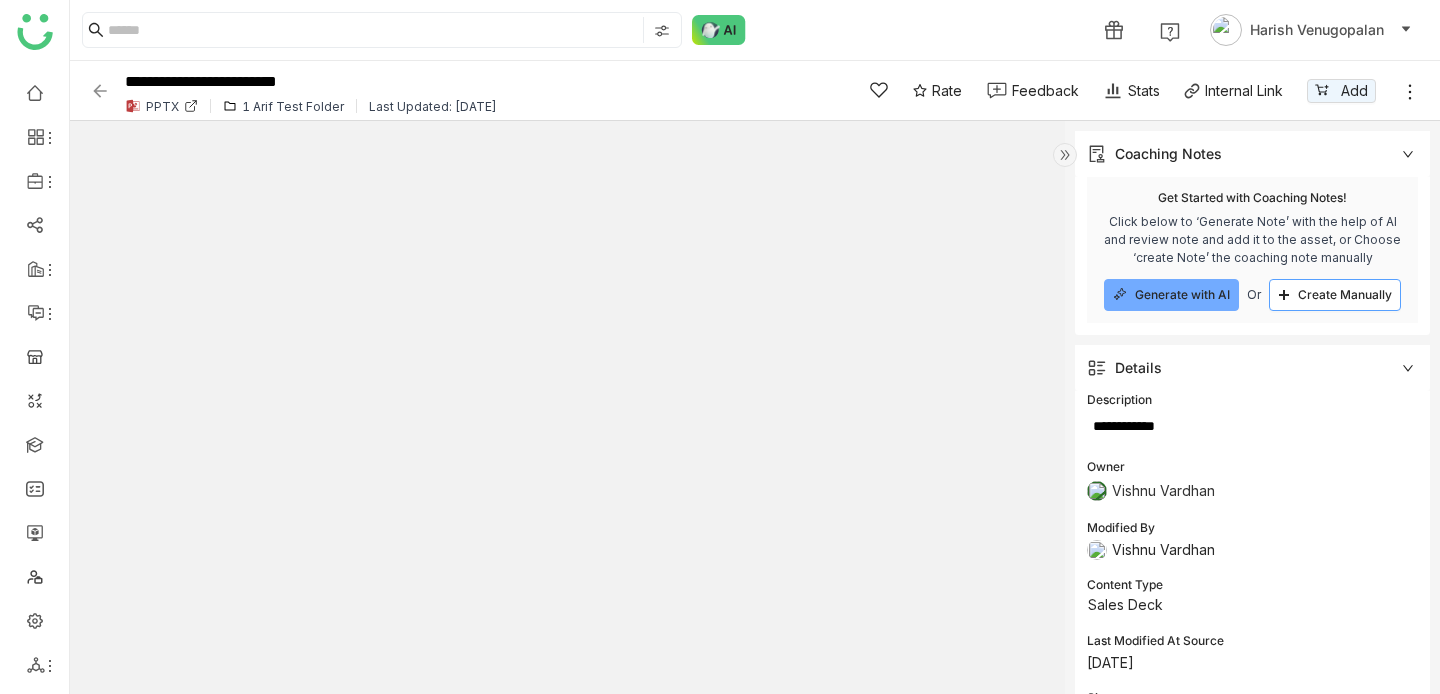 click on "Create Manually" 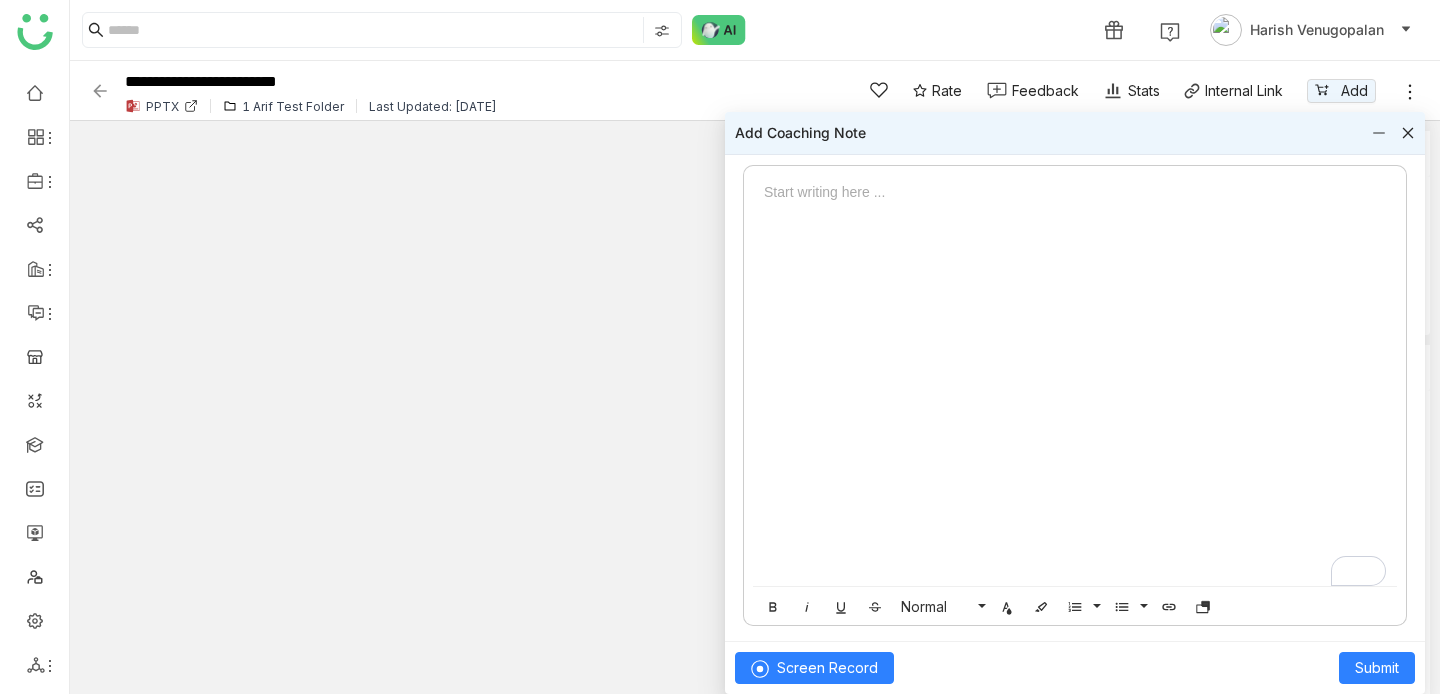 click at bounding box center (1393, 133) 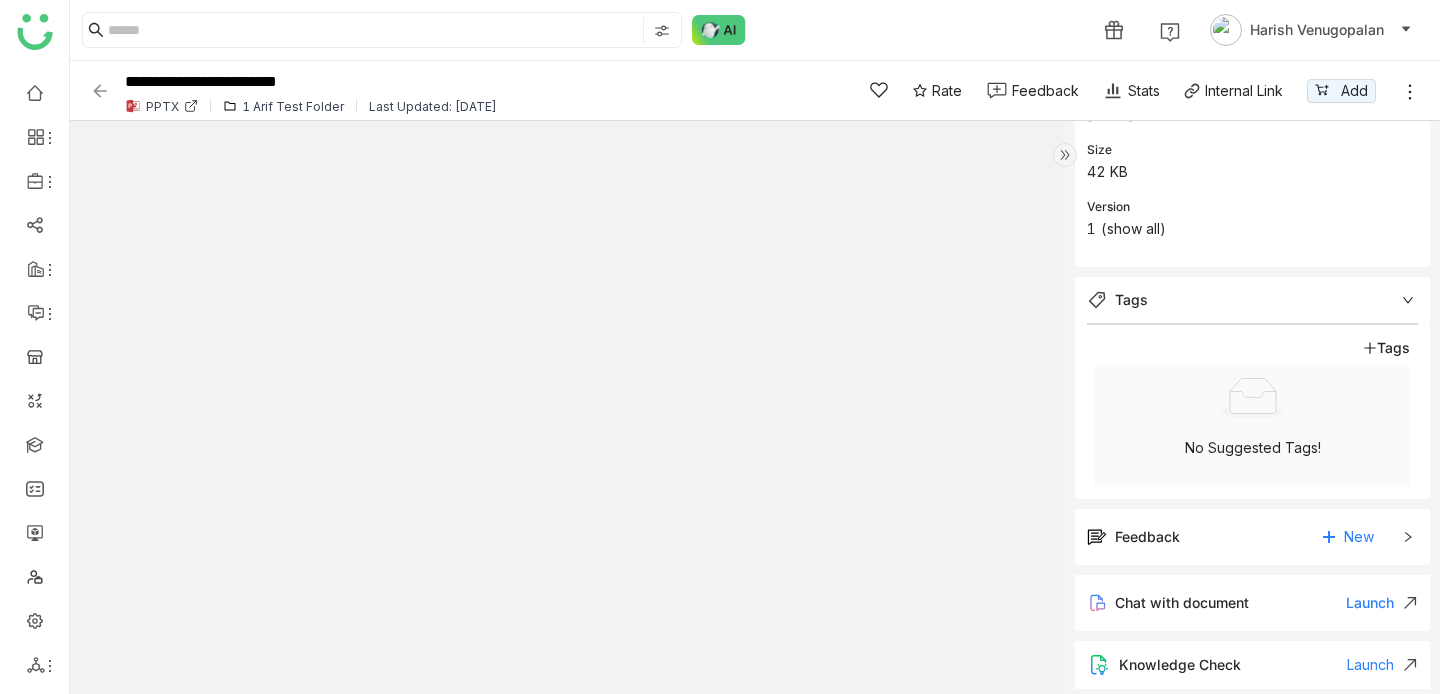 scroll, scrollTop: 0, scrollLeft: 0, axis: both 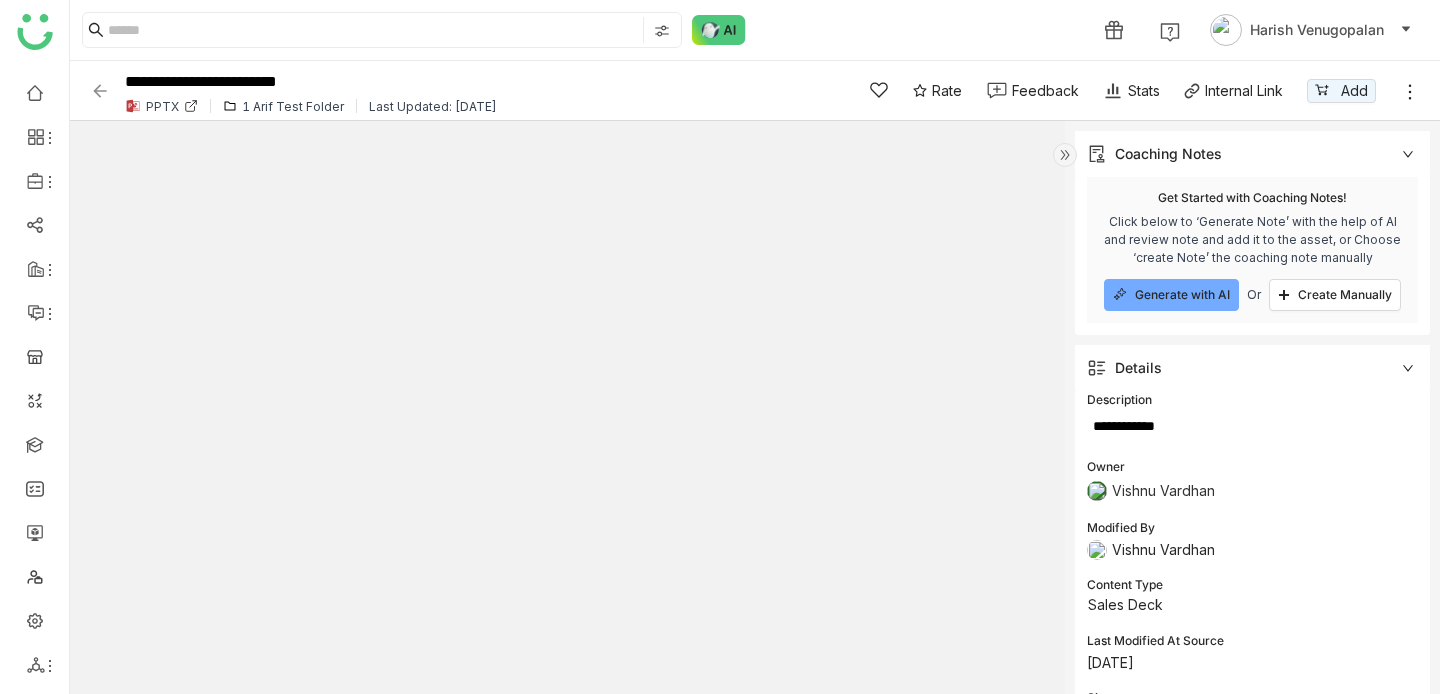 click on "Description              Owner Vishnu Vardhan Modified By  Vishnu Vardhan  Content Type  Sales Deck  Last Modified At Source  Jul 4, 2025  Size  42 KB  Version  1   ( show all )" 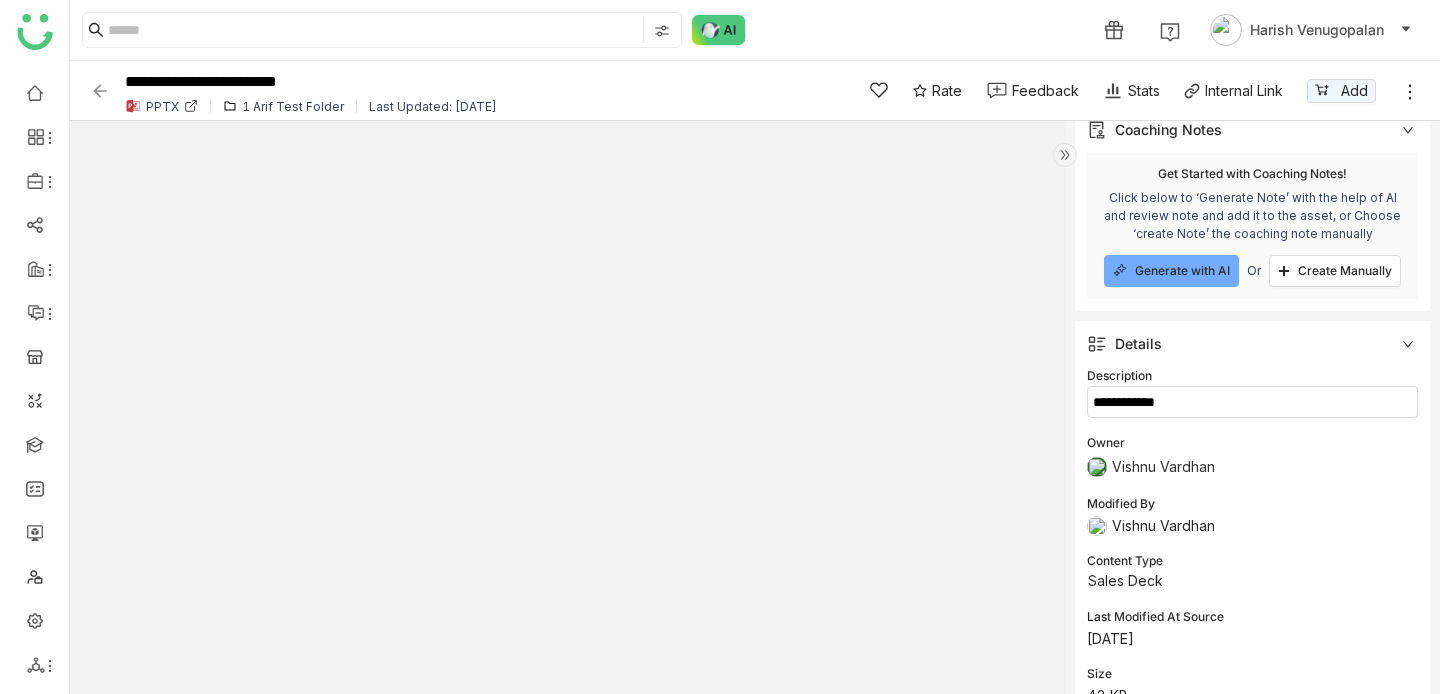 scroll, scrollTop: 0, scrollLeft: 0, axis: both 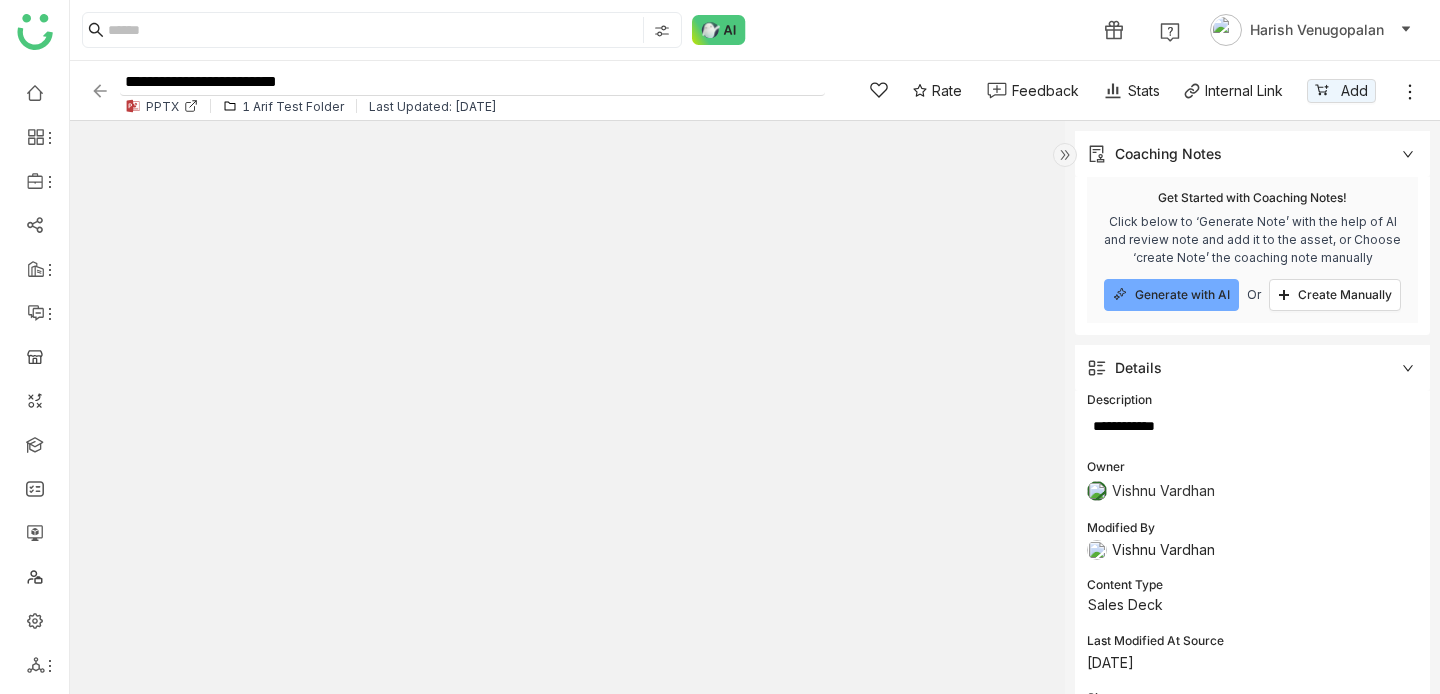 drag, startPoint x: 234, startPoint y: 70, endPoint x: 358, endPoint y: 70, distance: 124 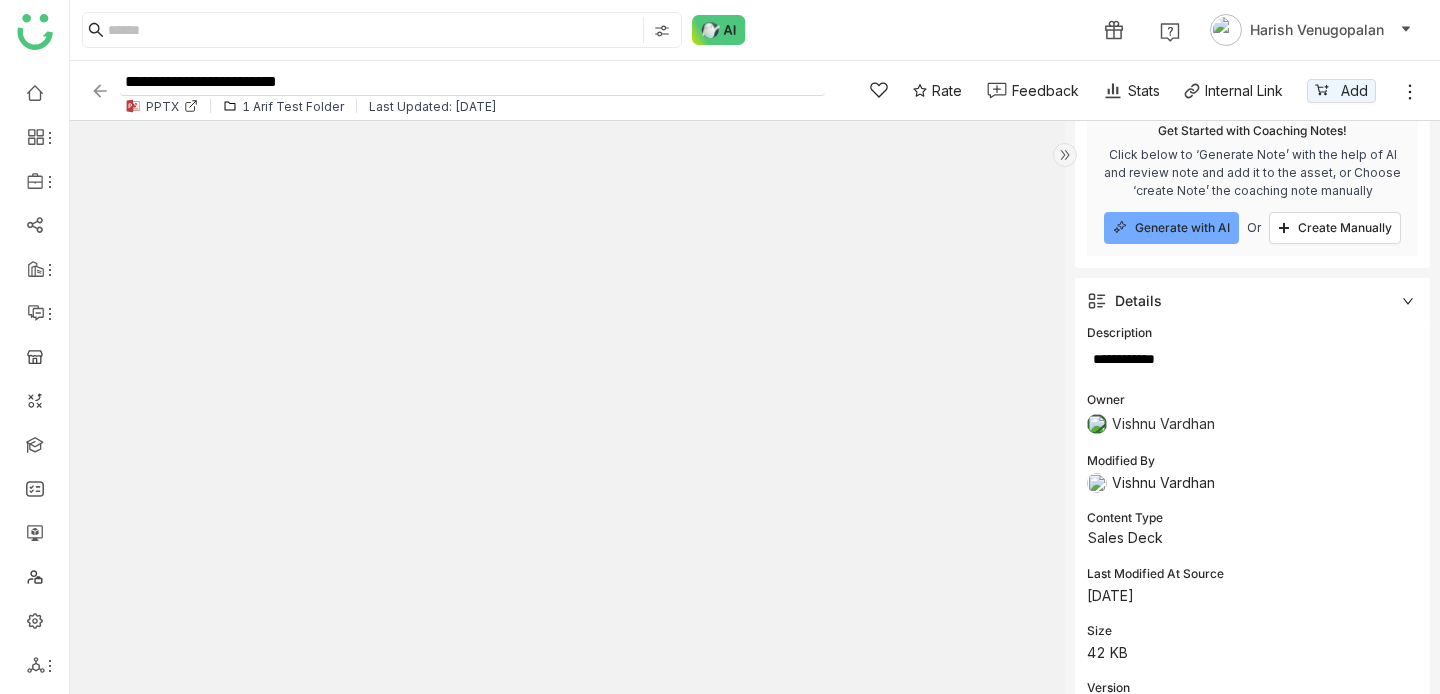 scroll, scrollTop: 24, scrollLeft: 0, axis: vertical 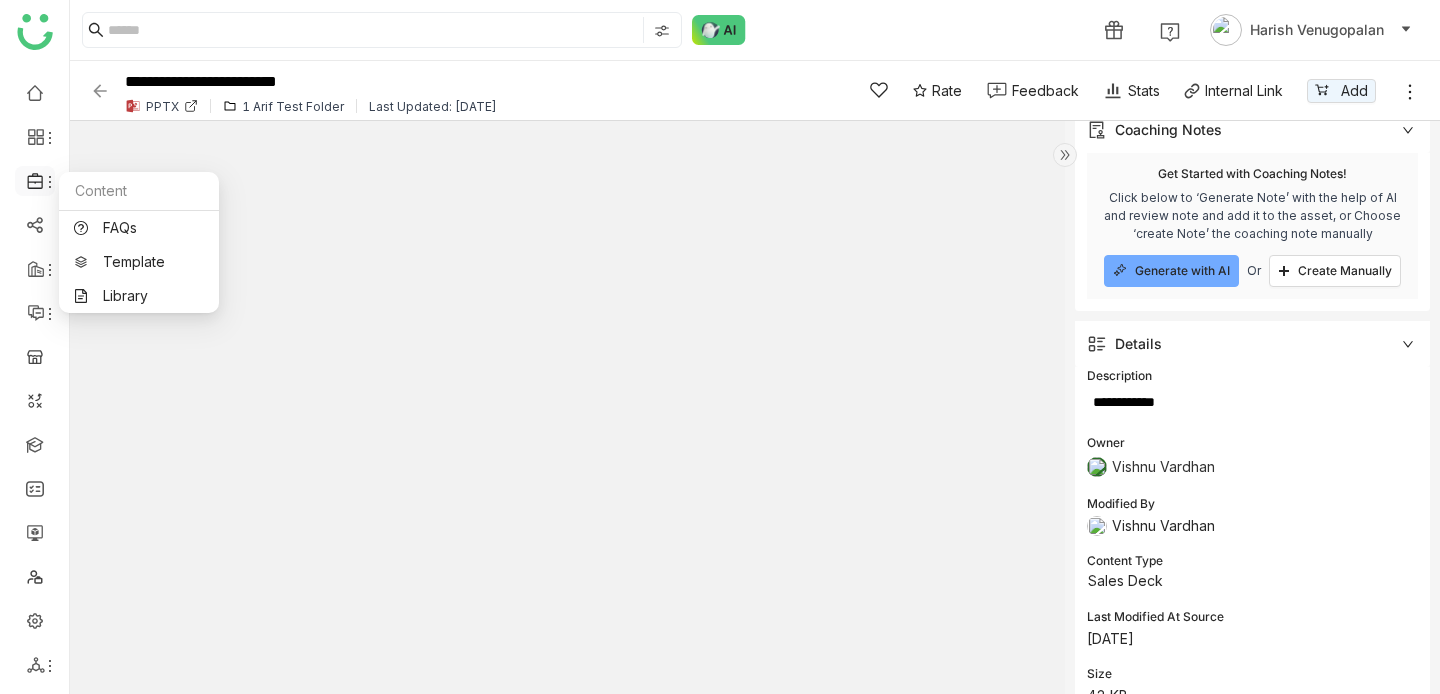 click 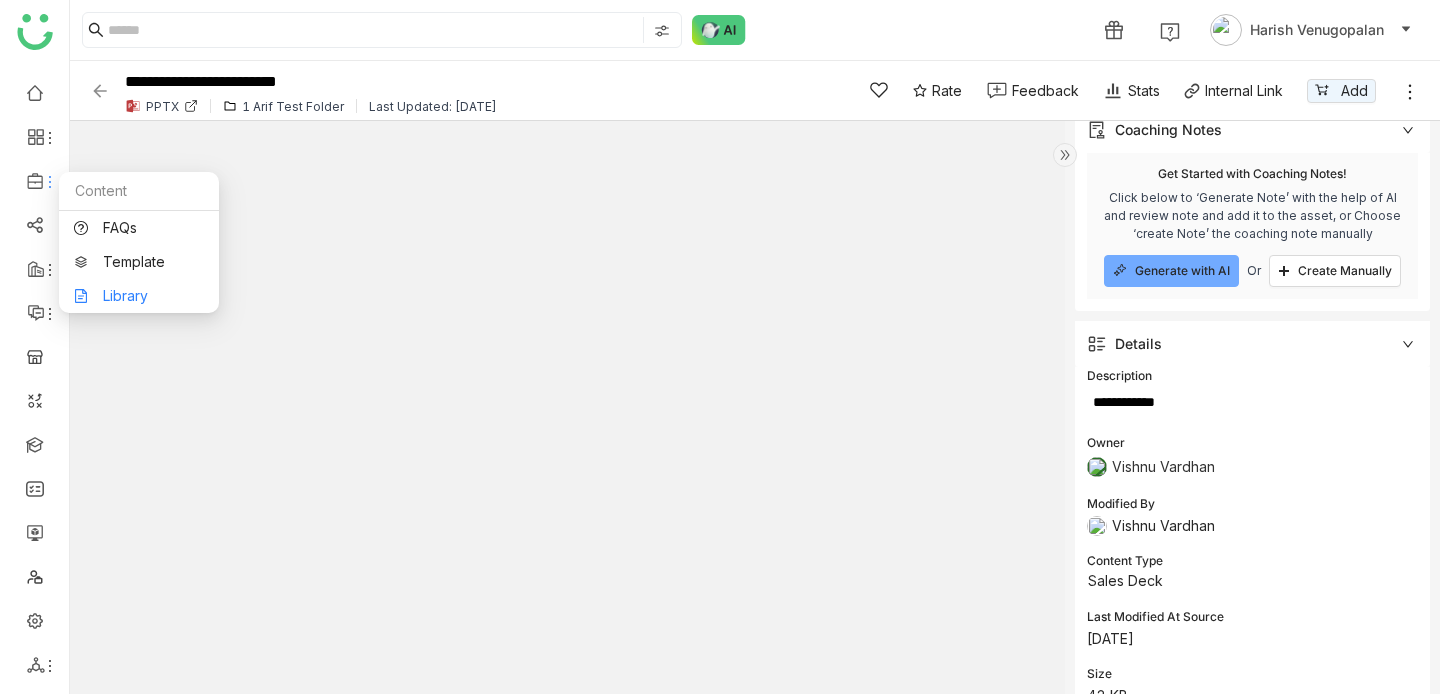 click on "Library" at bounding box center [139, 296] 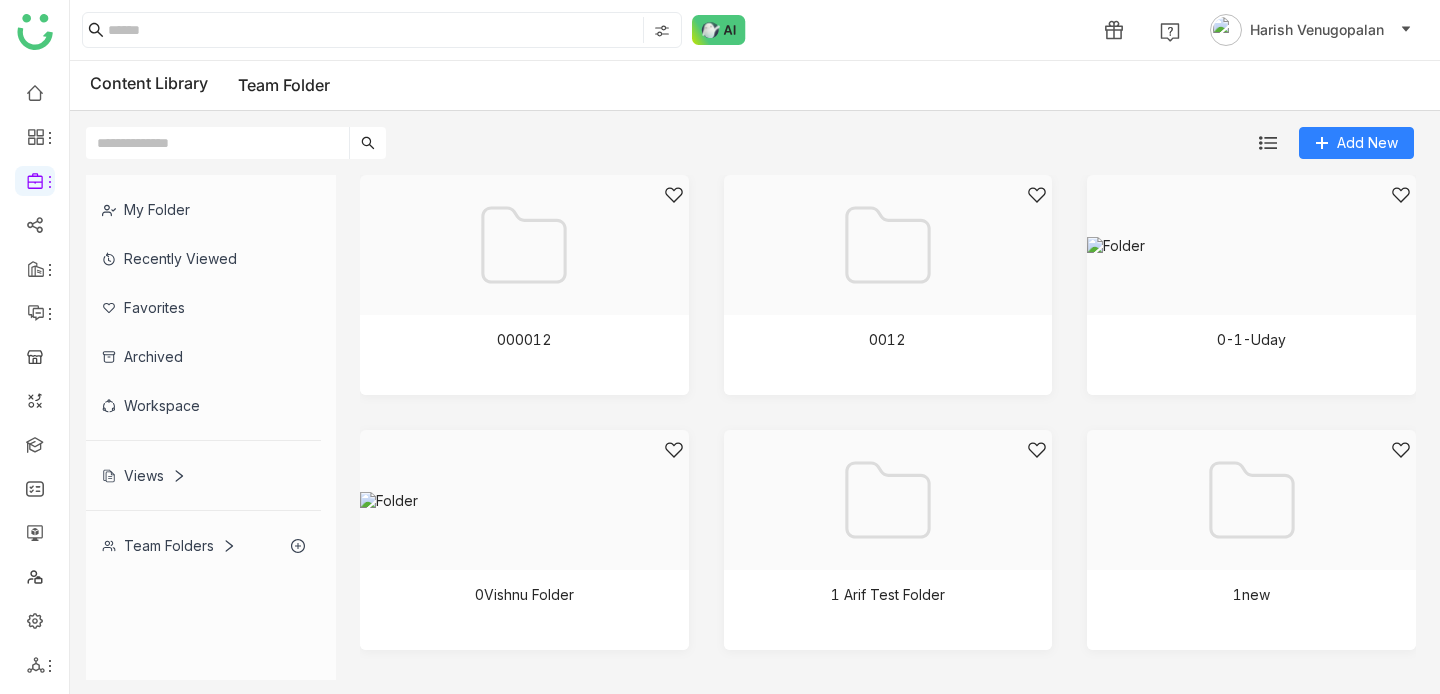 click on "Archived" 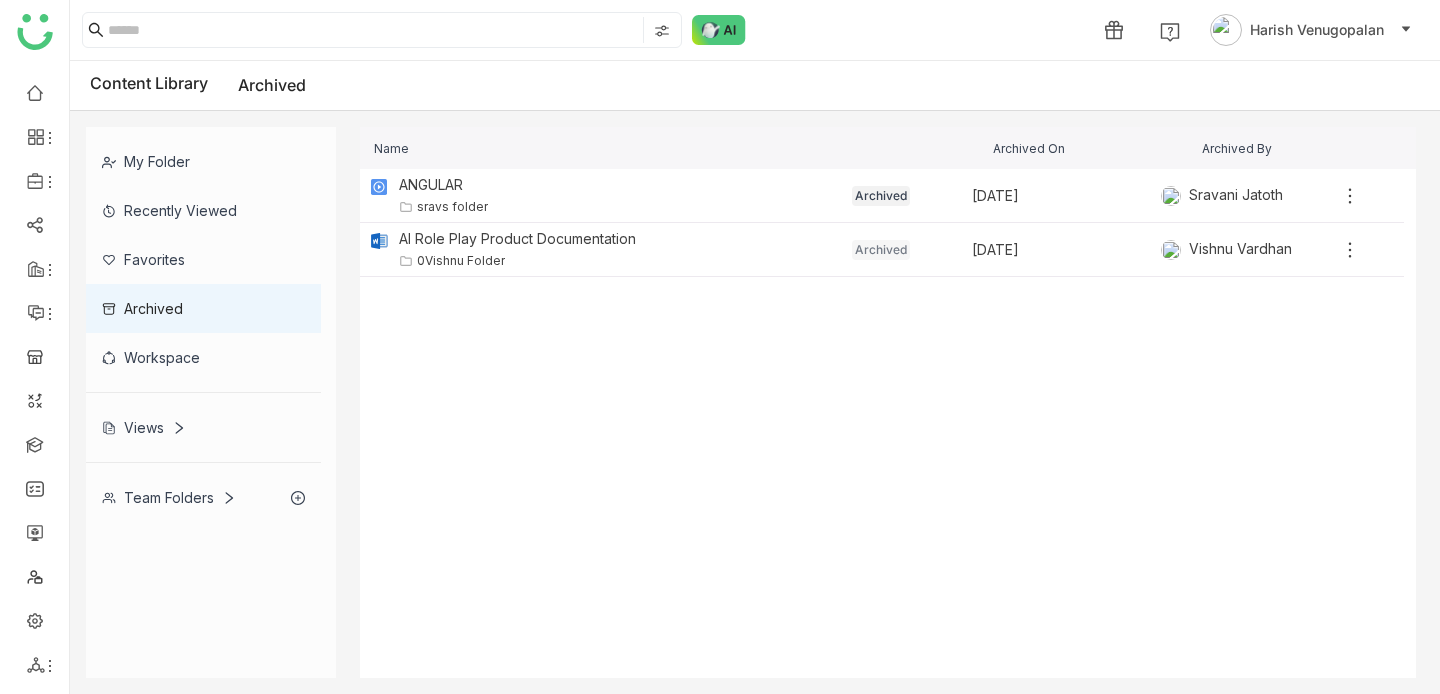 click 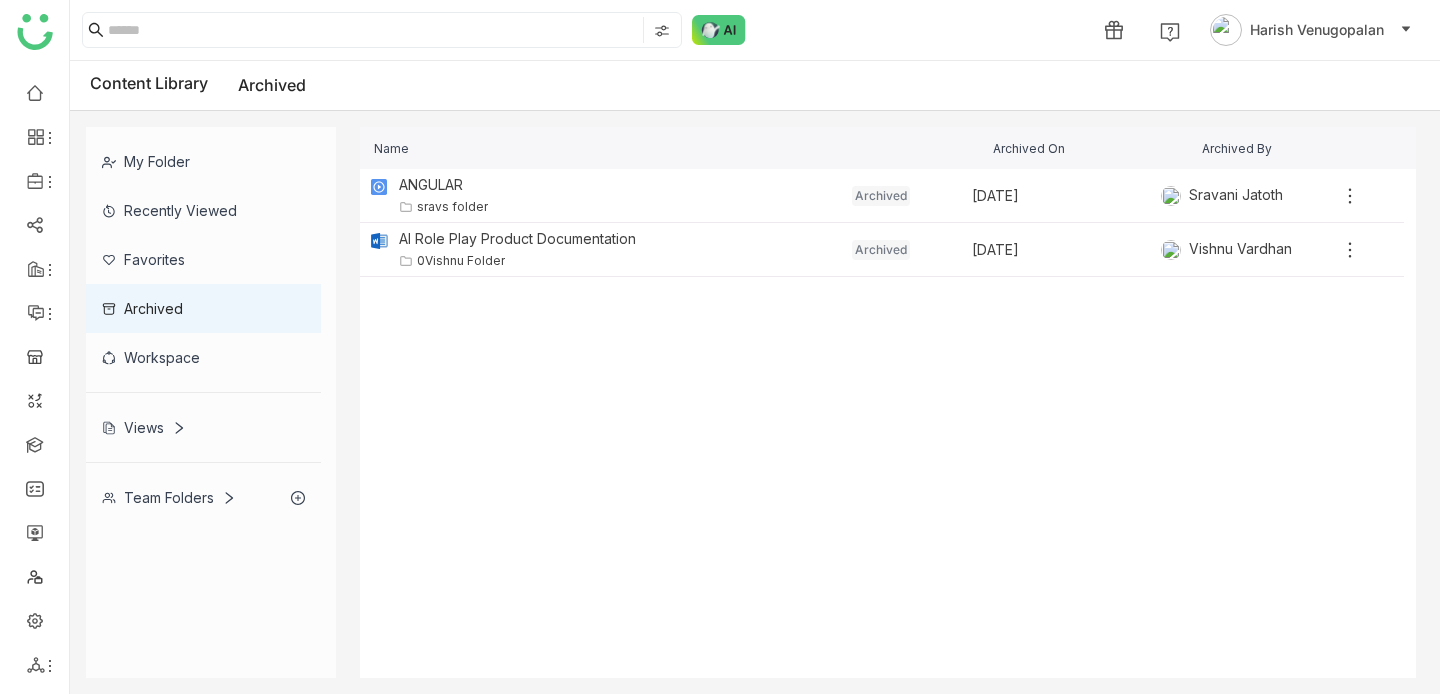 click on "ANGULAR   sravs folder   Archived   Jul 3, 2025   Sravani Jatoth   AI Role Play Product Documentation   0Vishnu Folder   Archived   Jun 24, 2025   Vishnu Vardhan" 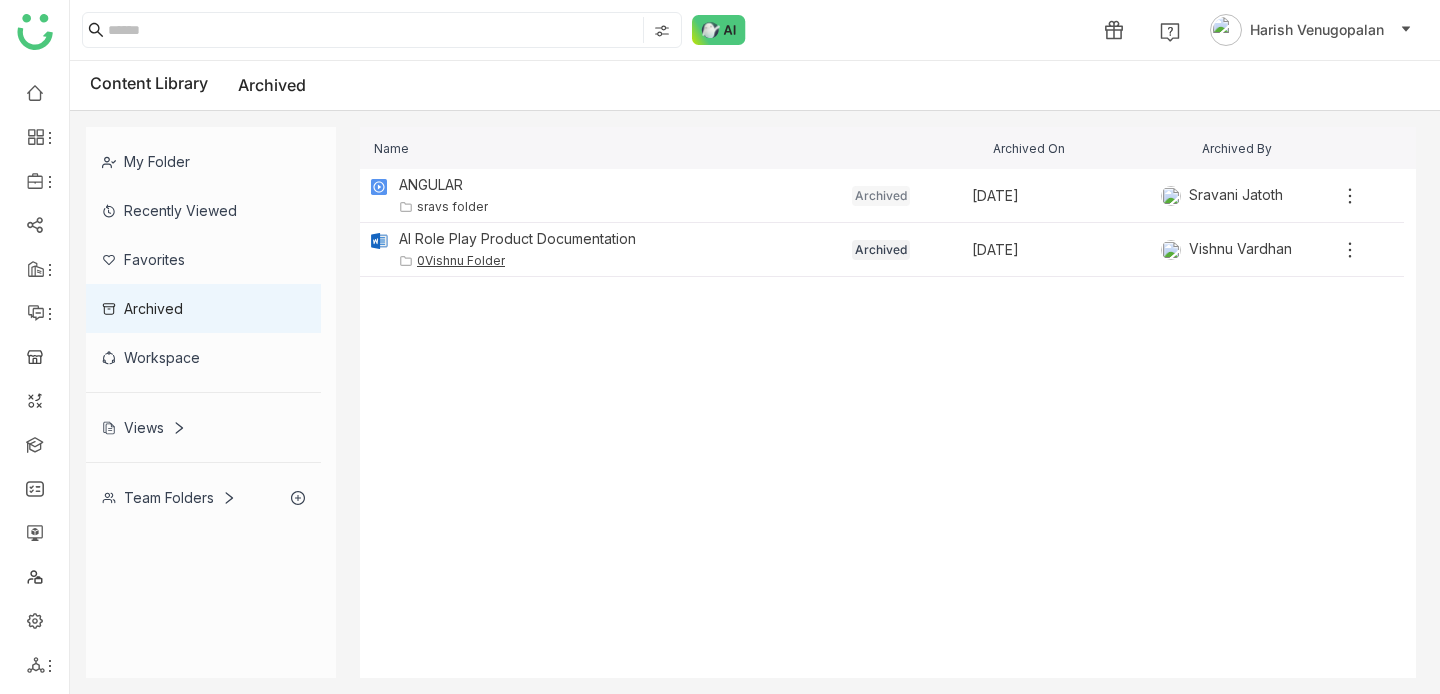 click on "0Vishnu Folder" 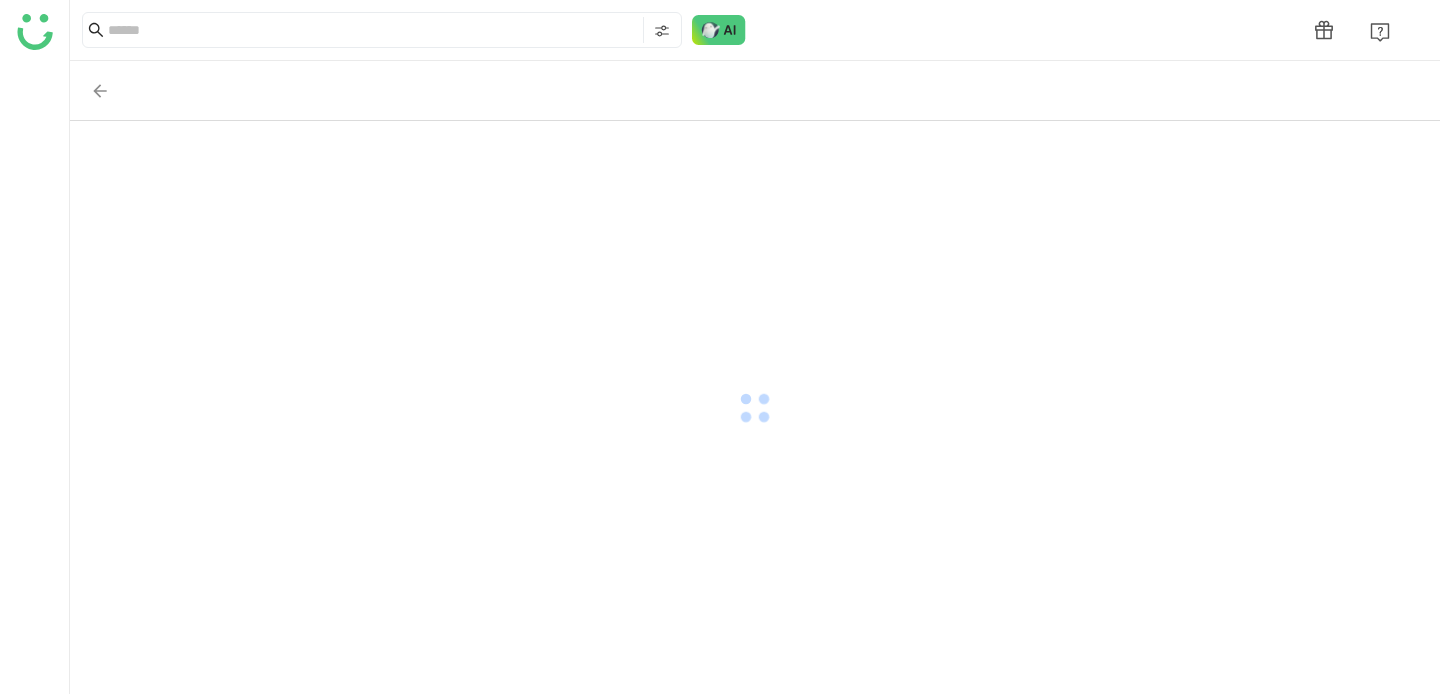 scroll, scrollTop: 0, scrollLeft: 0, axis: both 